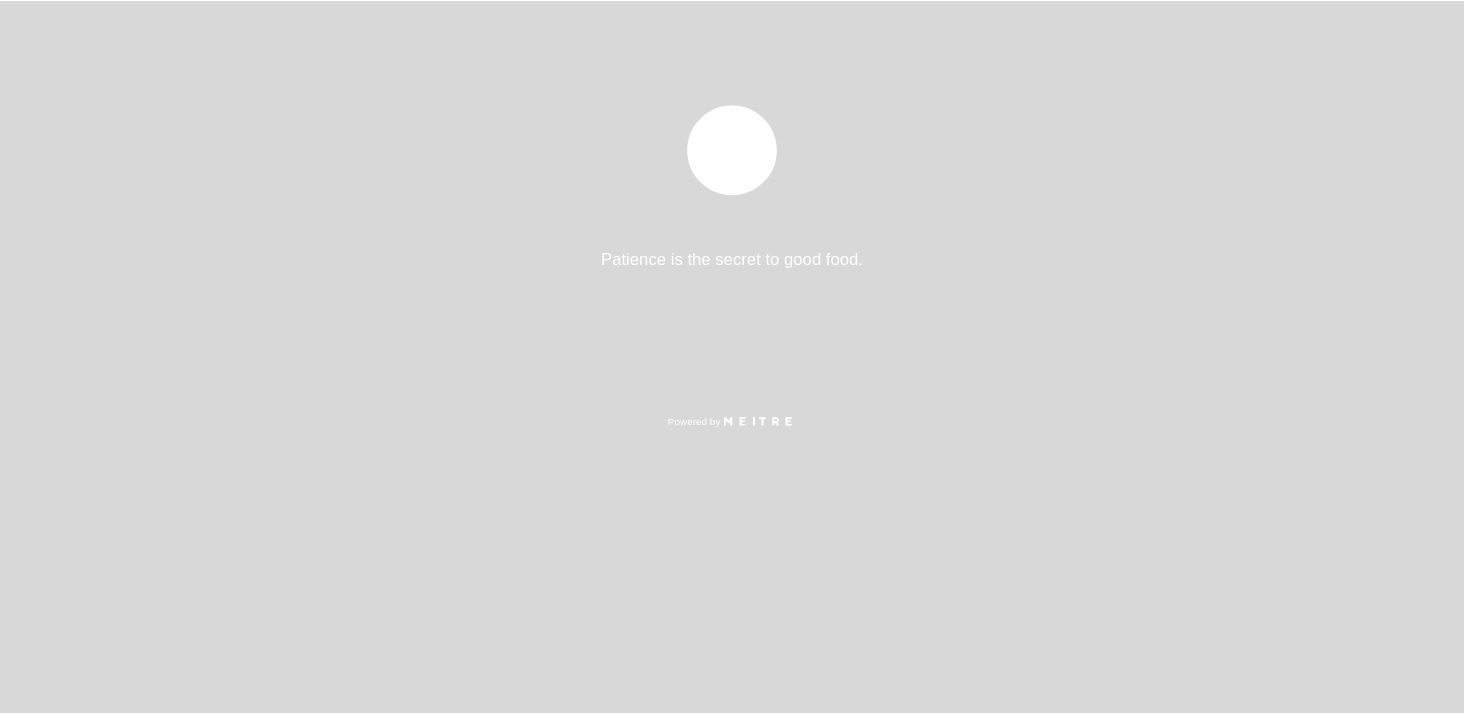 scroll, scrollTop: 0, scrollLeft: 0, axis: both 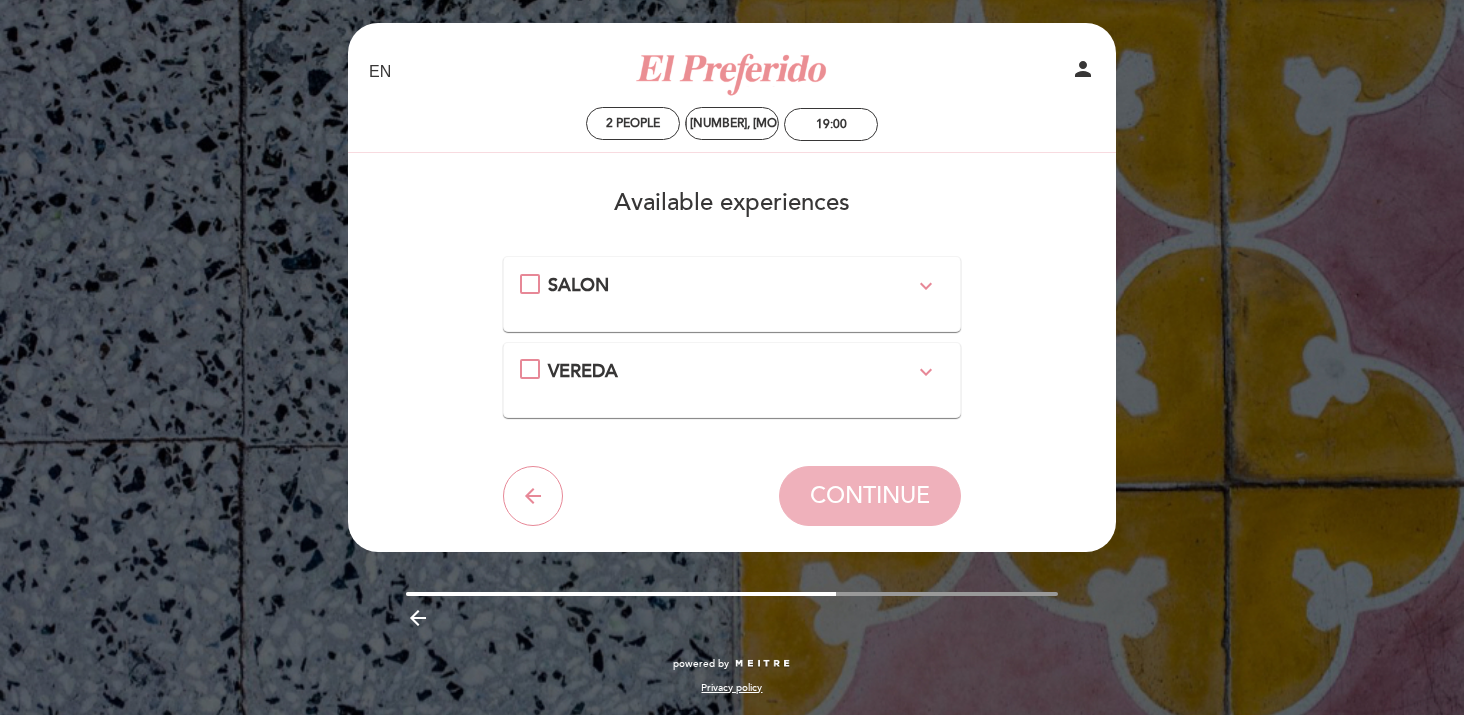 click on "expand_more" at bounding box center [926, 372] 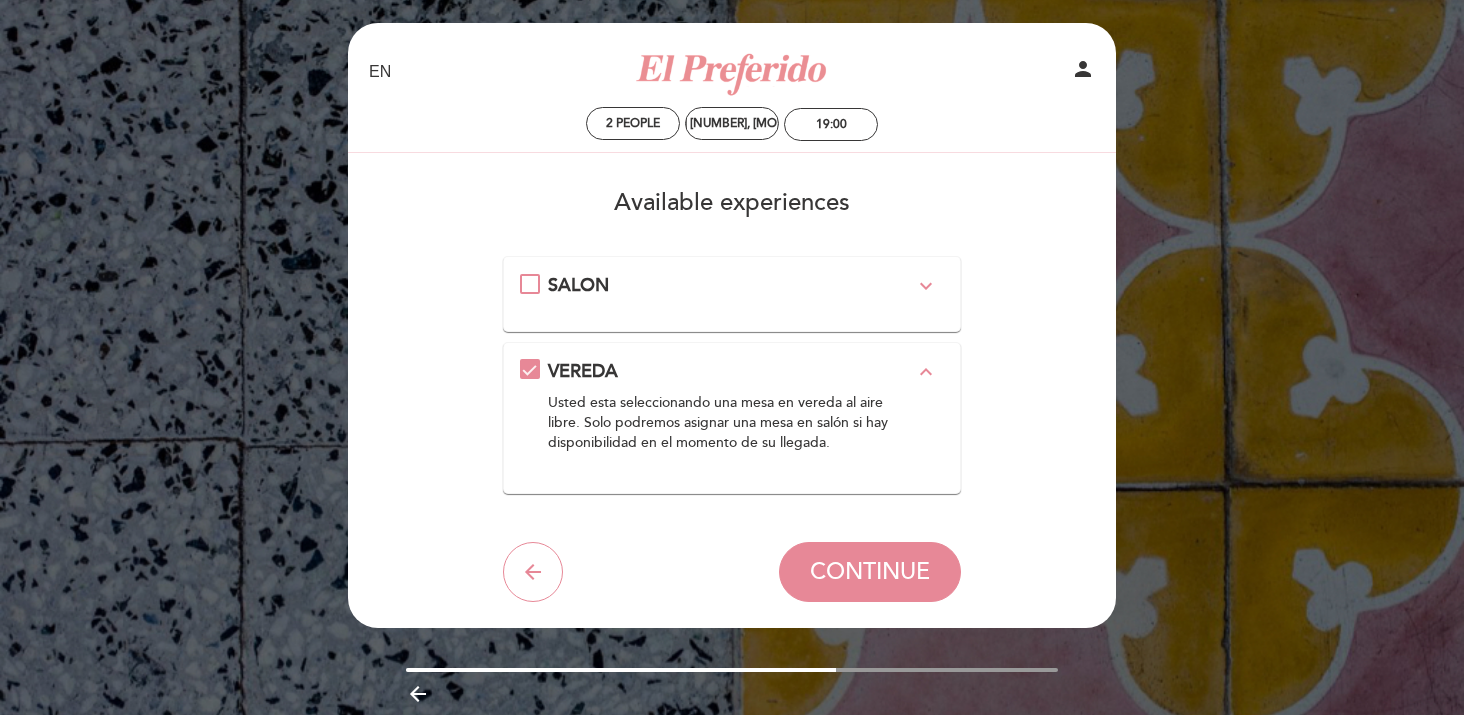 click on "SALON
expand_more" at bounding box center (732, 294) 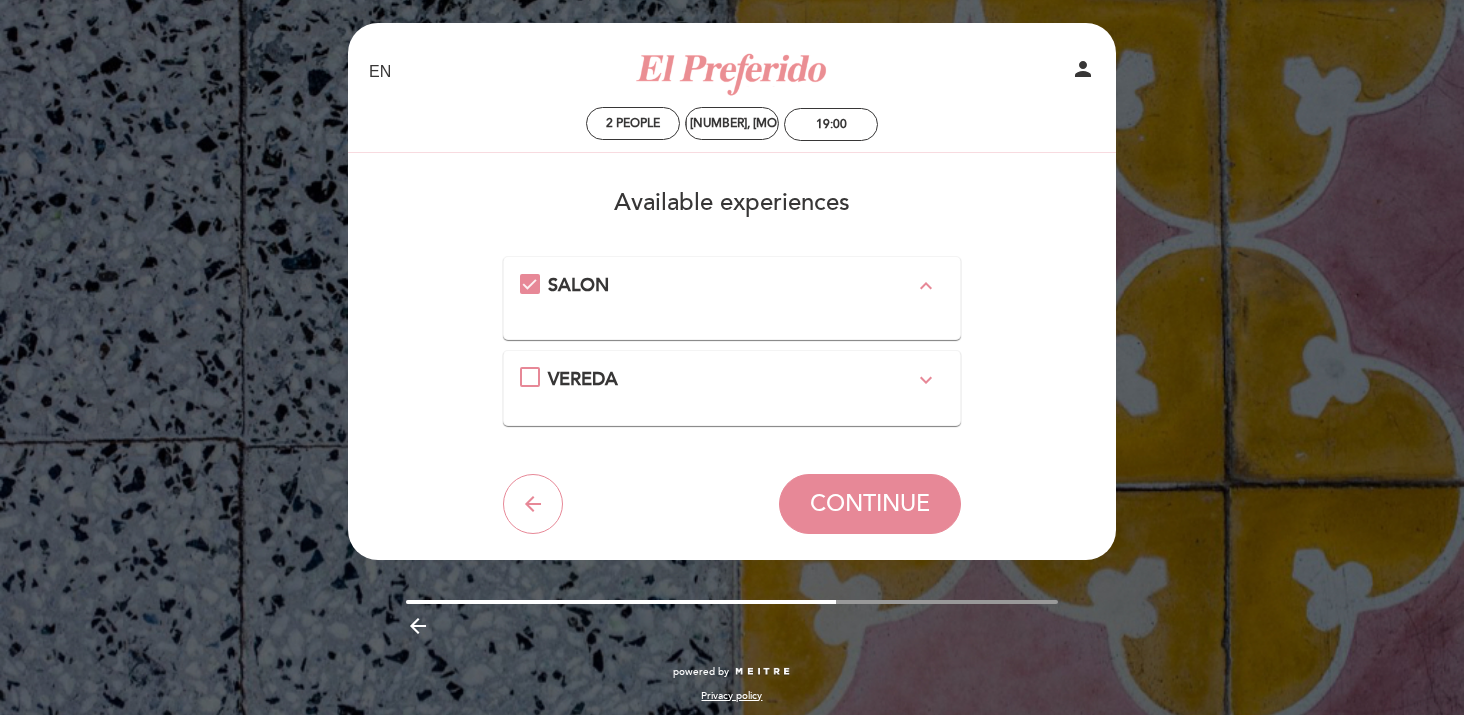 click on "VEREDA
expand_more
Usted esta seleccionando una mesa en vereda al aire libre.
Solo podremos asignar una mesa en salón si hay disponibilidad en el momento de su llegada." at bounding box center (732, 388) 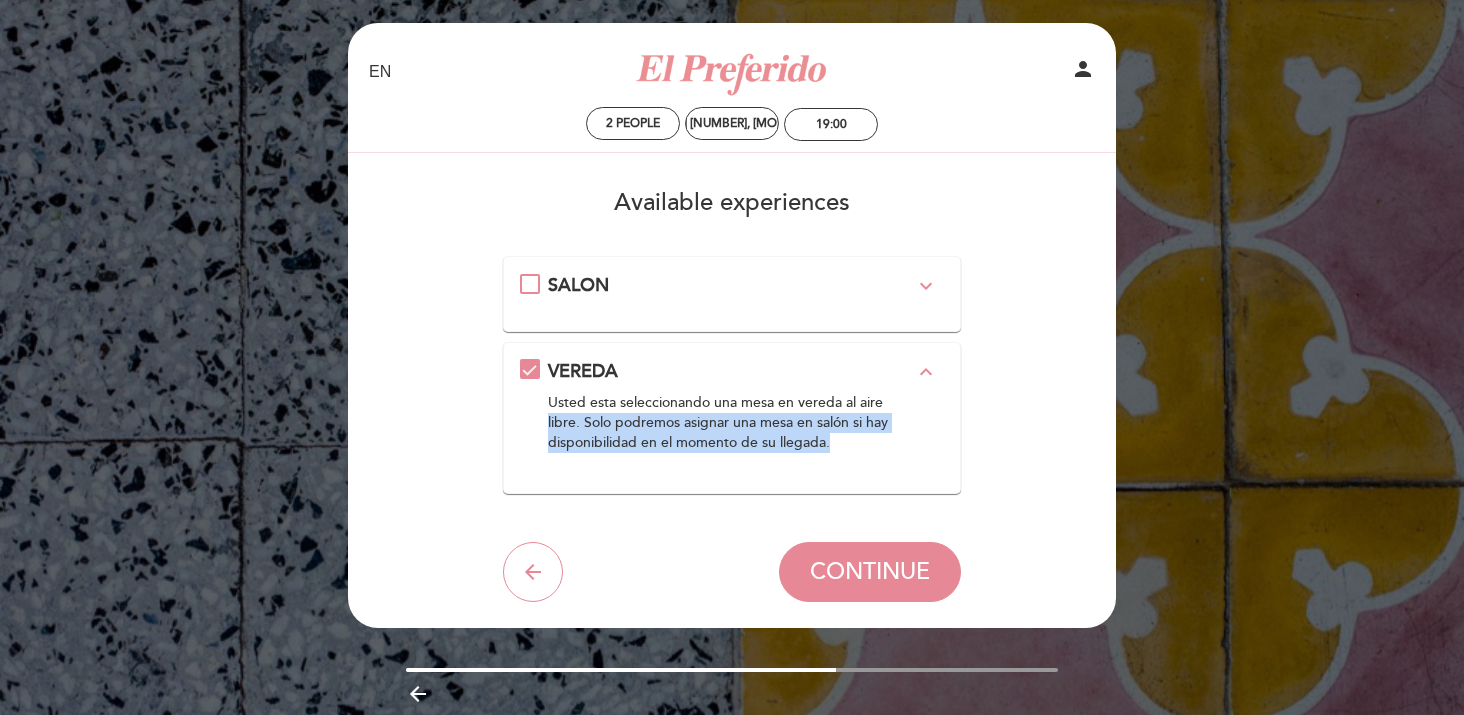 drag, startPoint x: 854, startPoint y: 454, endPoint x: 526, endPoint y: 417, distance: 330.0803 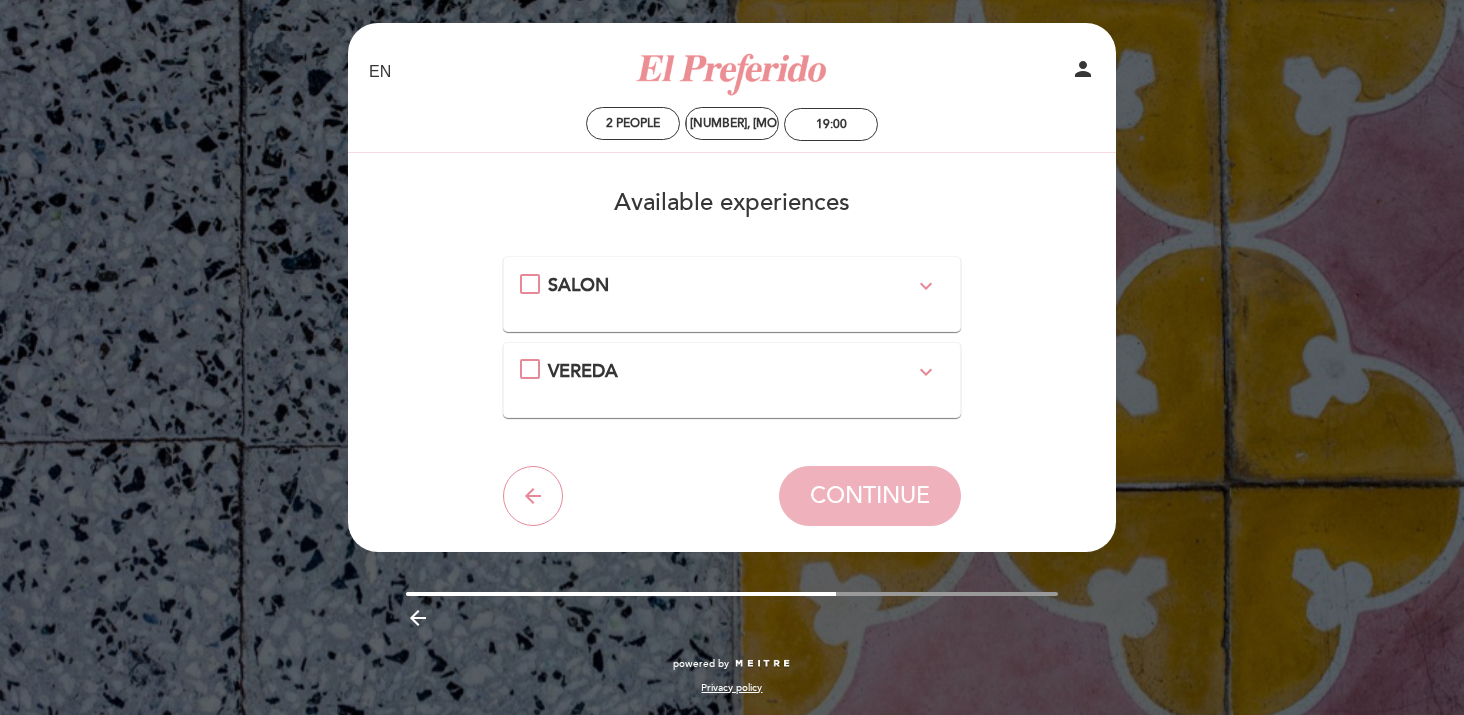 click on "VEREDA
expand_more
Usted esta seleccionando una mesa en vereda al aire libre.
Solo podremos asignar una mesa en salón si hay disponibilidad en el momento de su llegada." at bounding box center (732, 380) 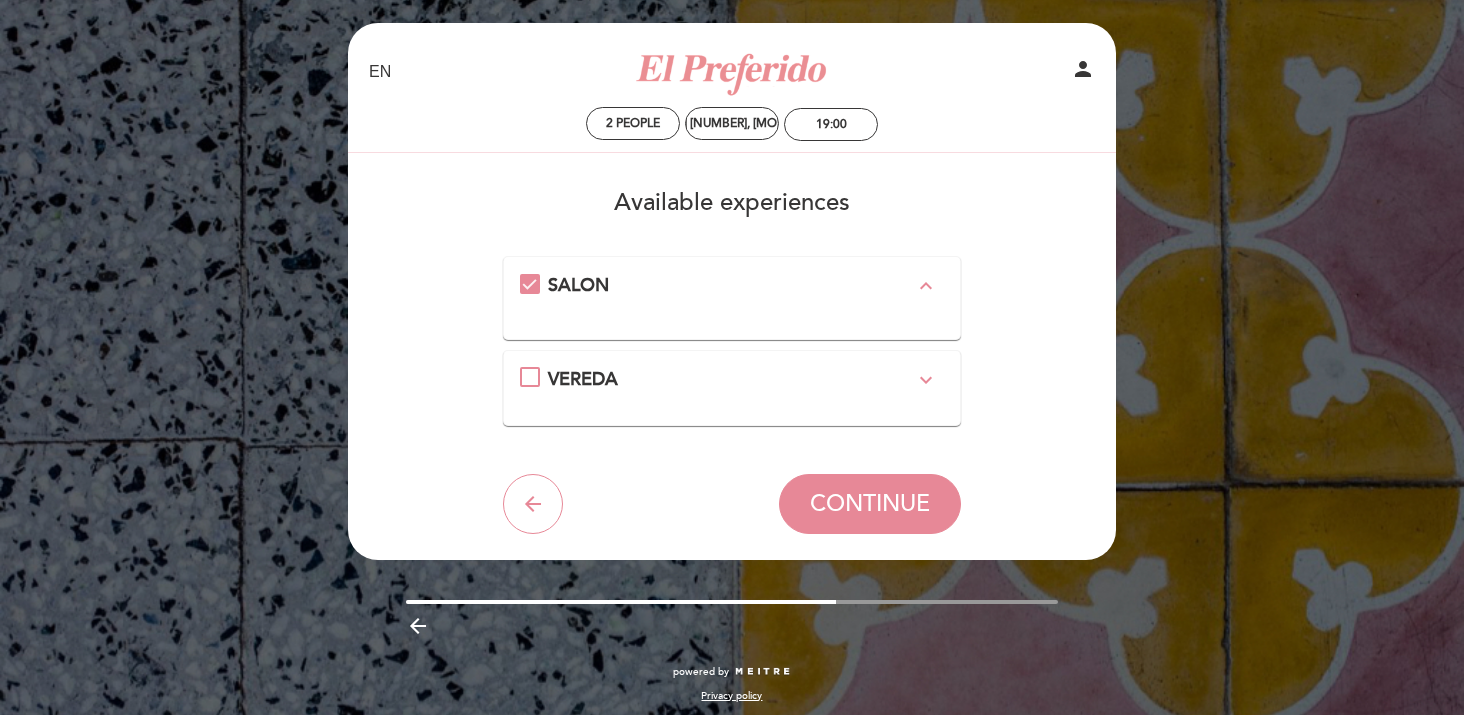 click on "VEREDA
expand_more" at bounding box center (731, 380) 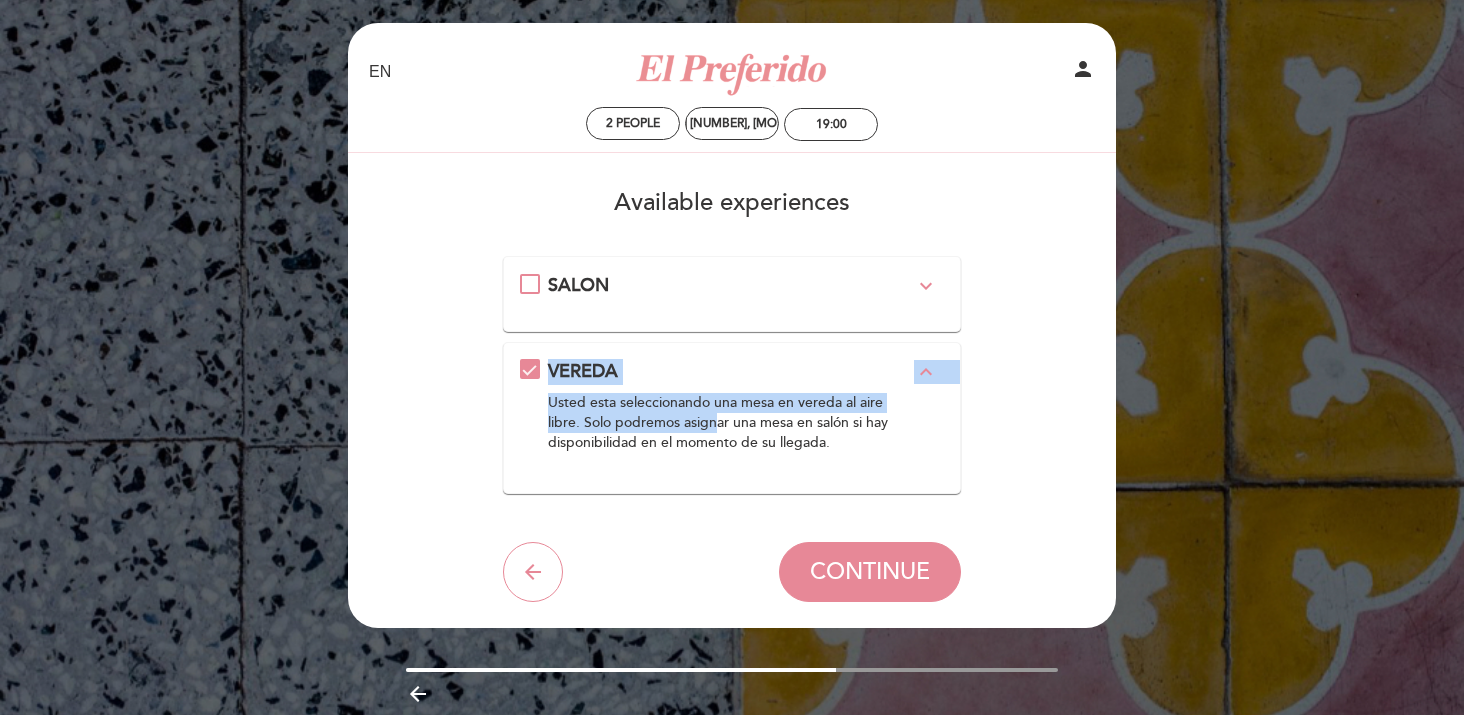 drag, startPoint x: 511, startPoint y: 345, endPoint x: 718, endPoint y: 430, distance: 223.7722 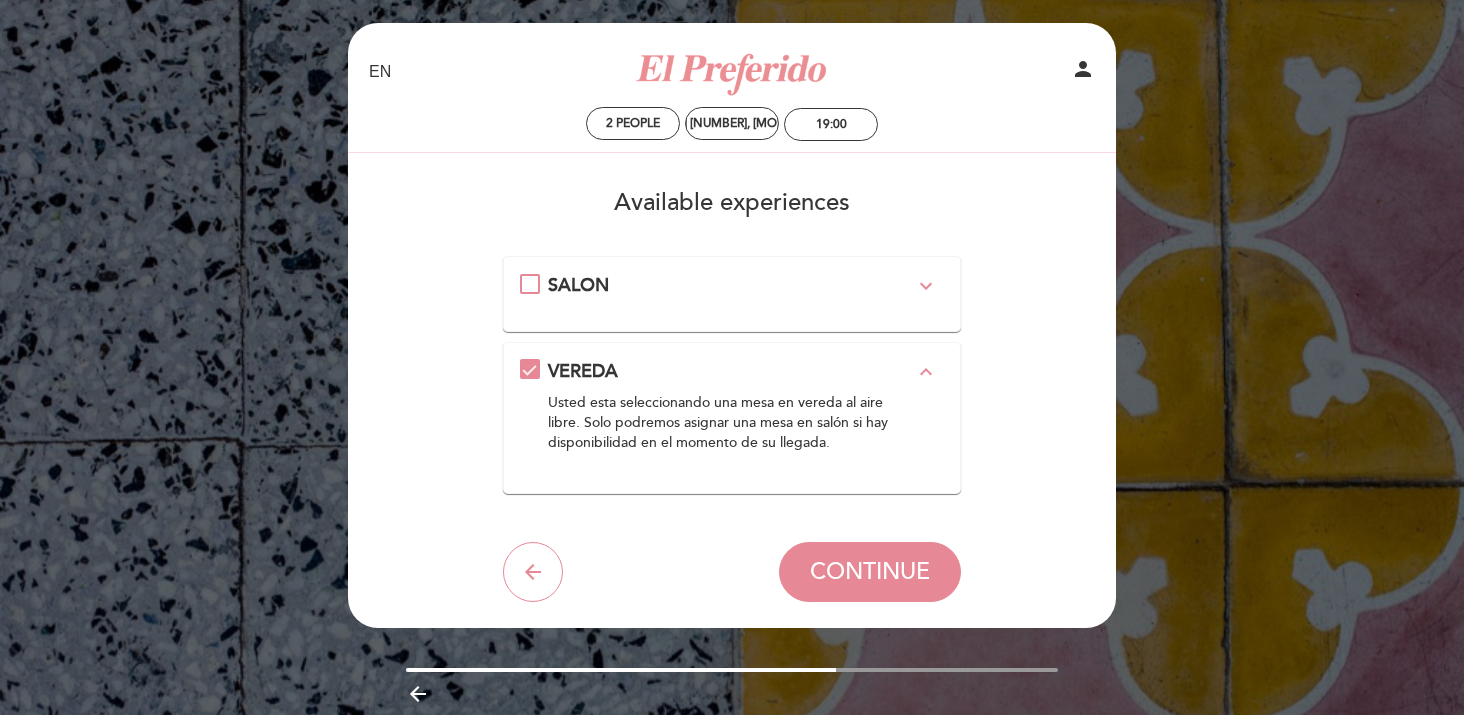 click on "SALON
expand_more" at bounding box center [731, 286] 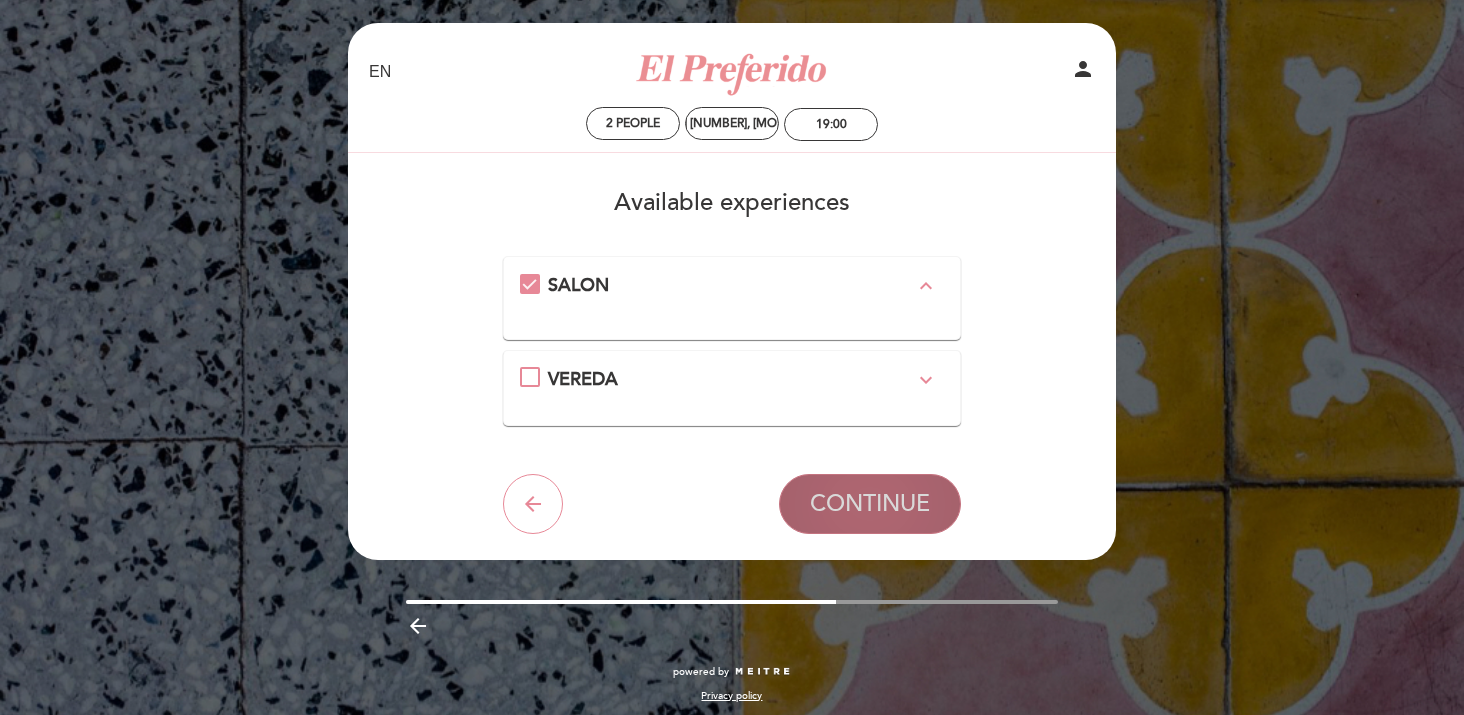 click on "CONTINUE" at bounding box center [870, 504] 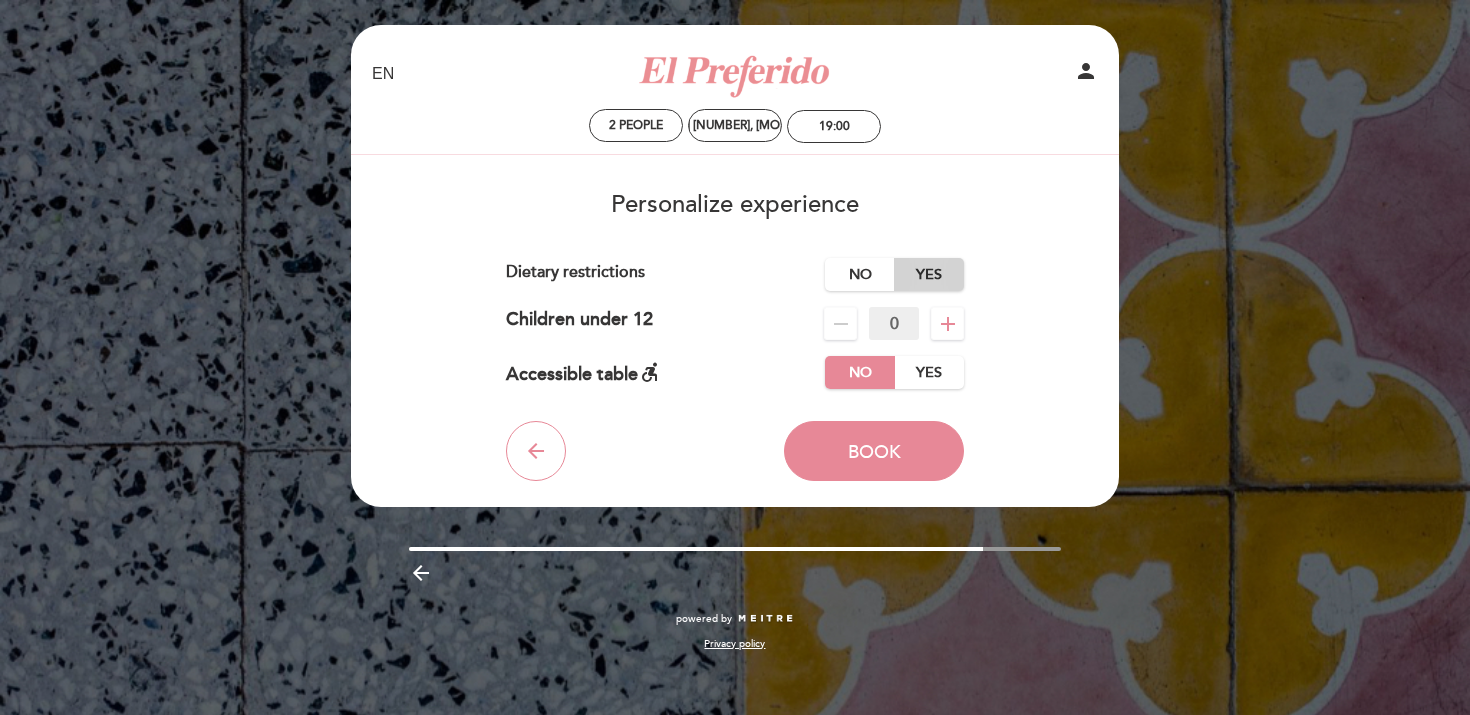 click on "Yes" at bounding box center (929, 274) 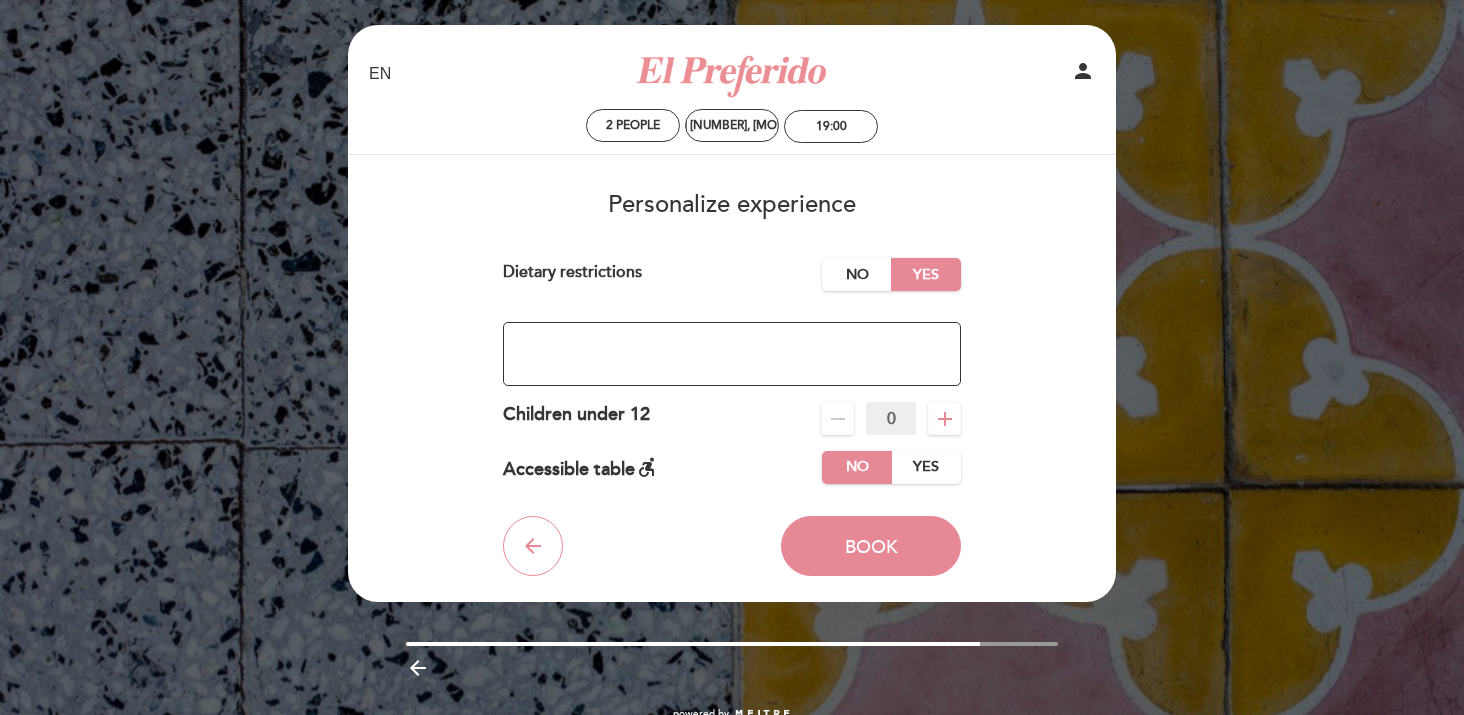 click at bounding box center [732, 354] 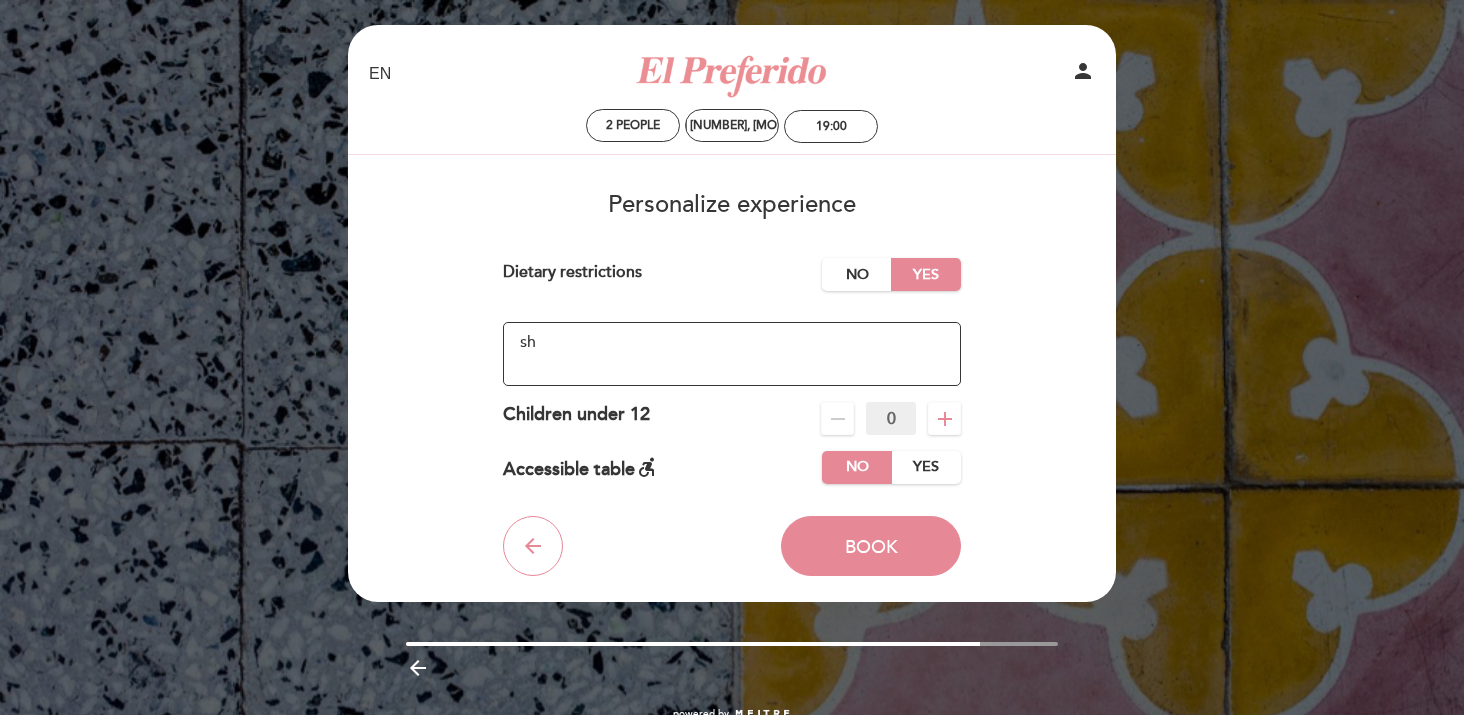 type on "s" 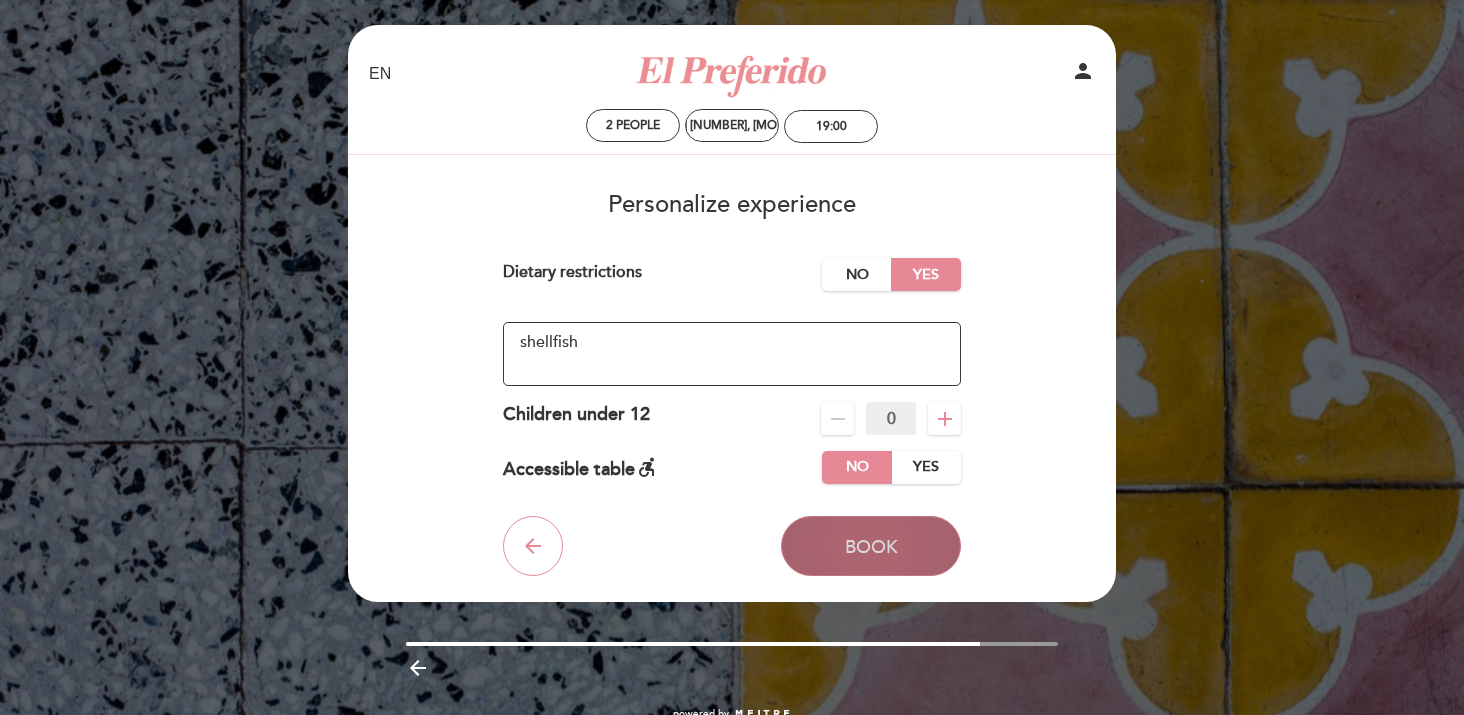 type on "shellfish" 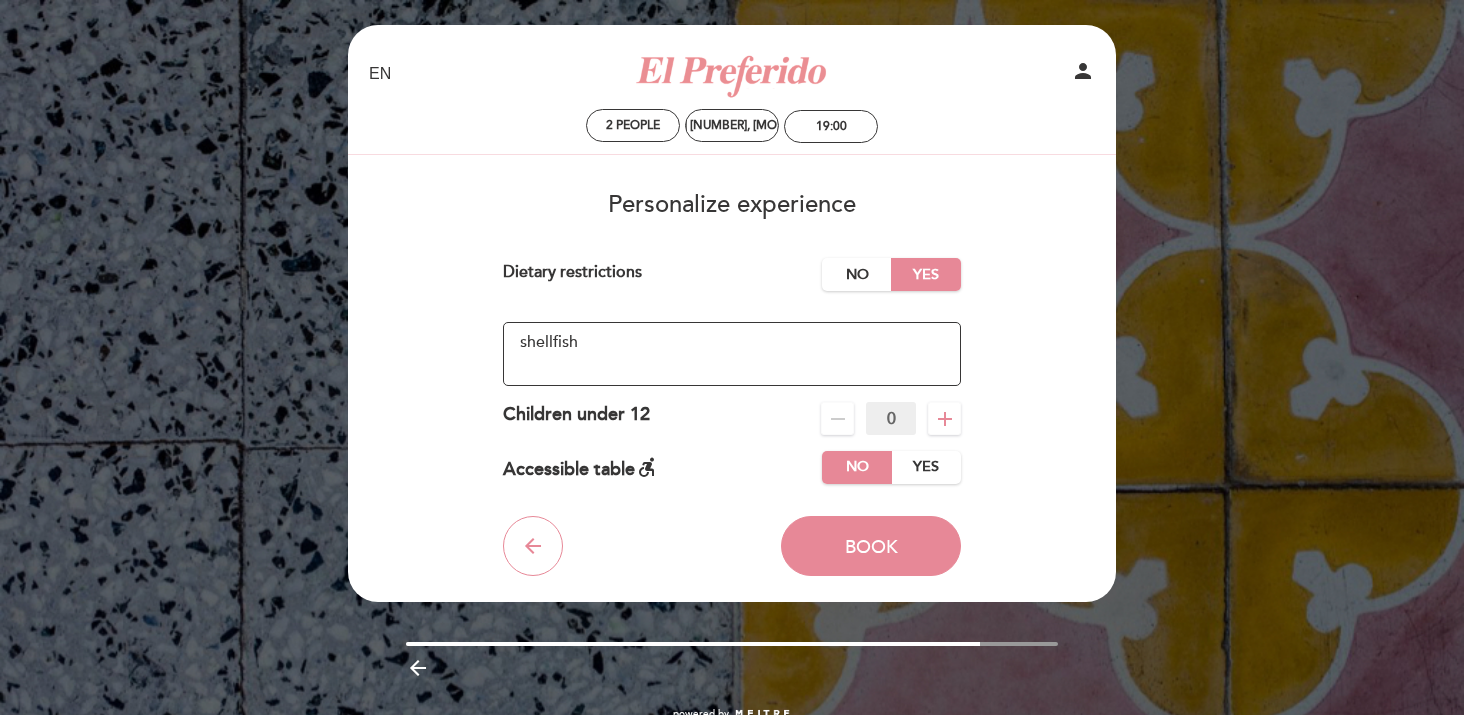 drag, startPoint x: 909, startPoint y: 532, endPoint x: 891, endPoint y: 528, distance: 18.439089 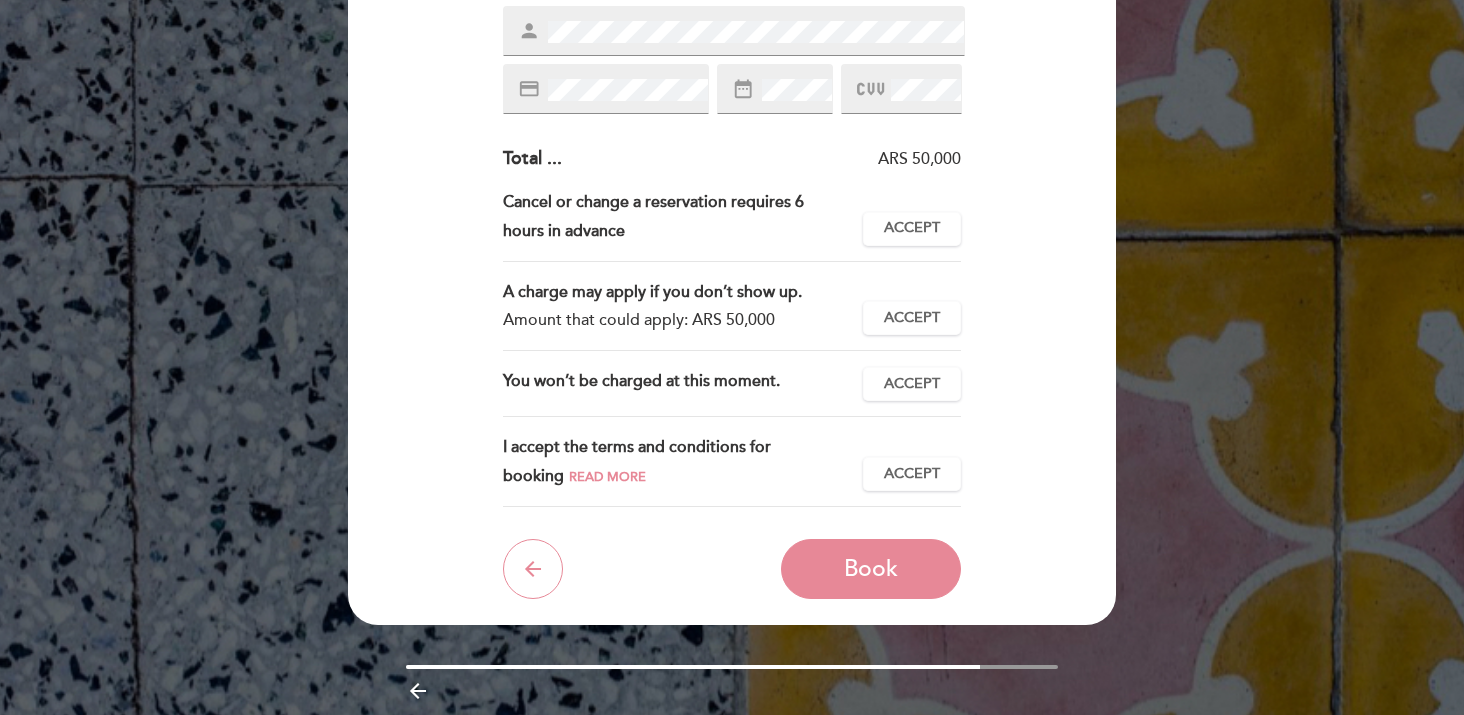 scroll, scrollTop: 367, scrollLeft: 0, axis: vertical 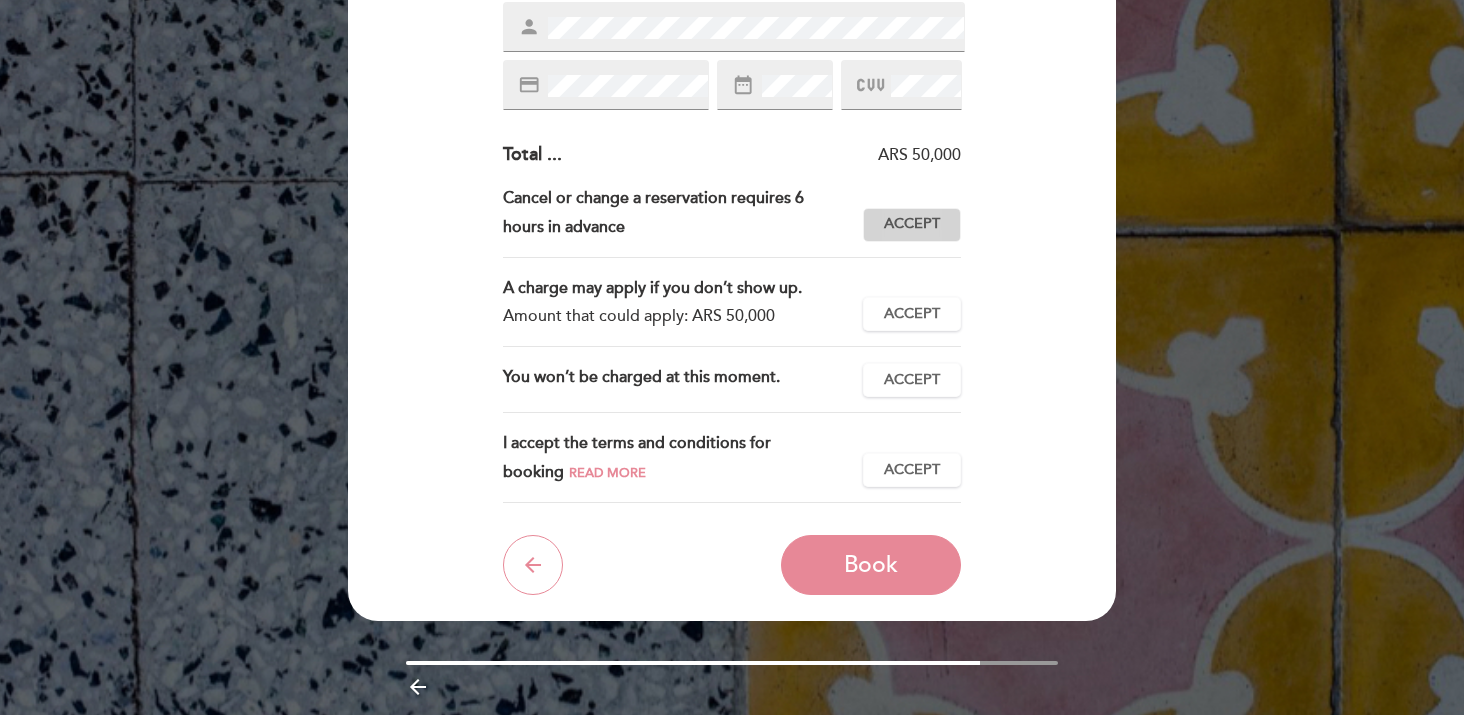 click on "Accept
Accepted" at bounding box center (912, 225) 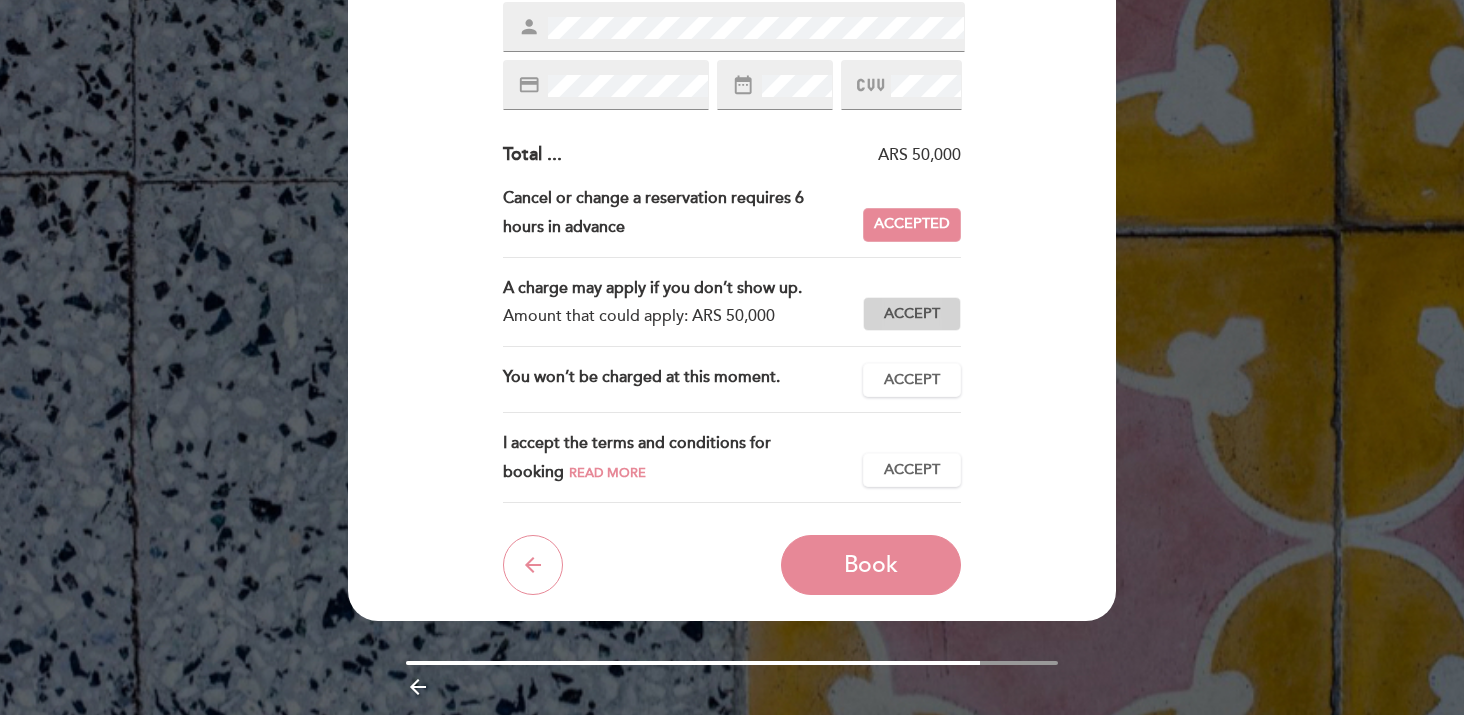 click on "Accept" at bounding box center [912, 314] 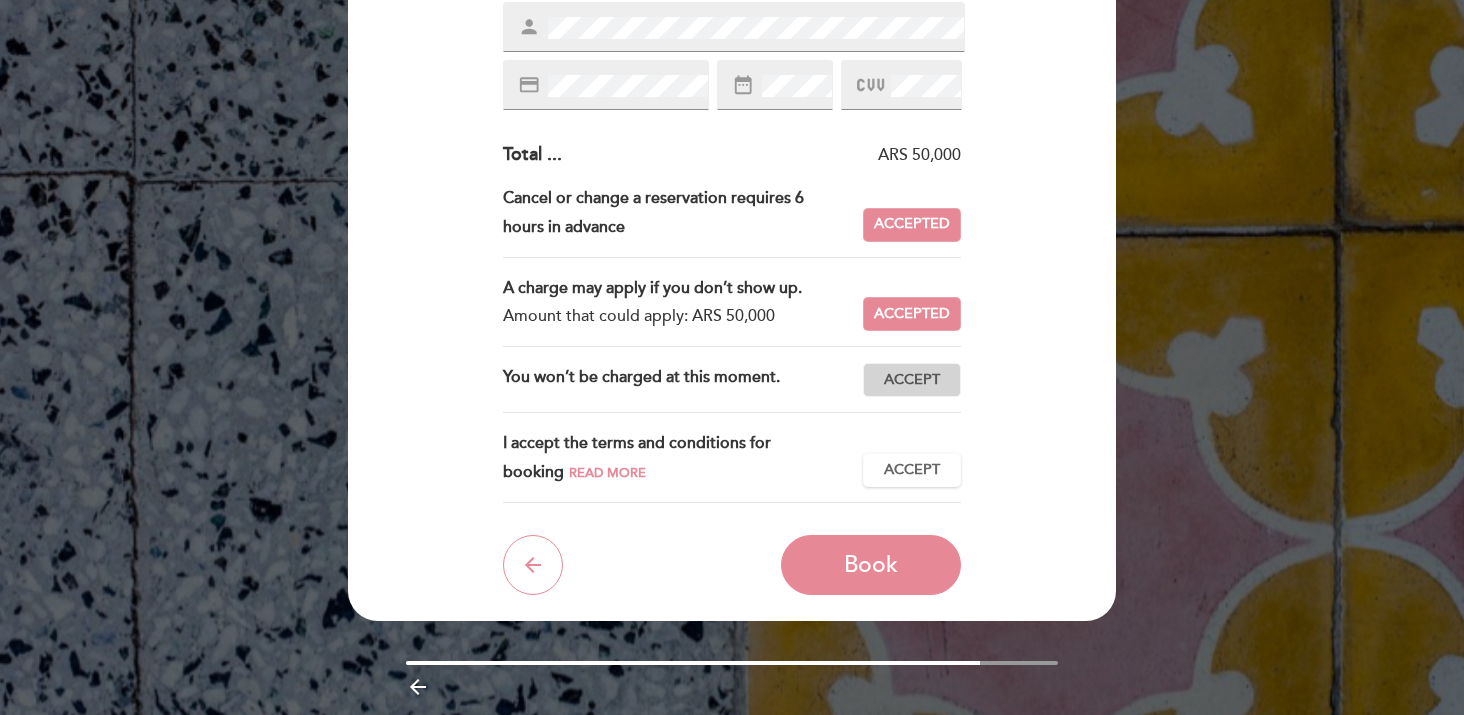 click on "Accept
Accepted" at bounding box center [912, 380] 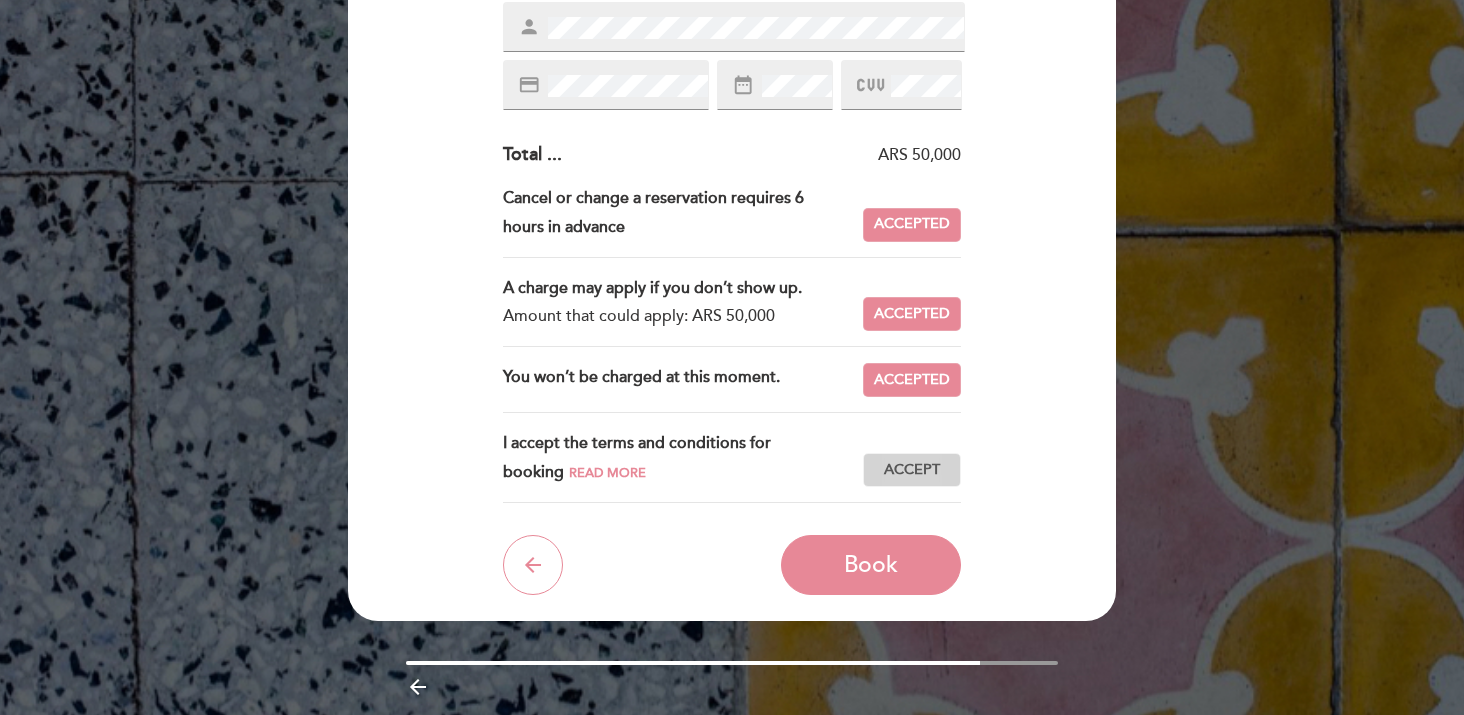 click on "Accept" at bounding box center (912, 470) 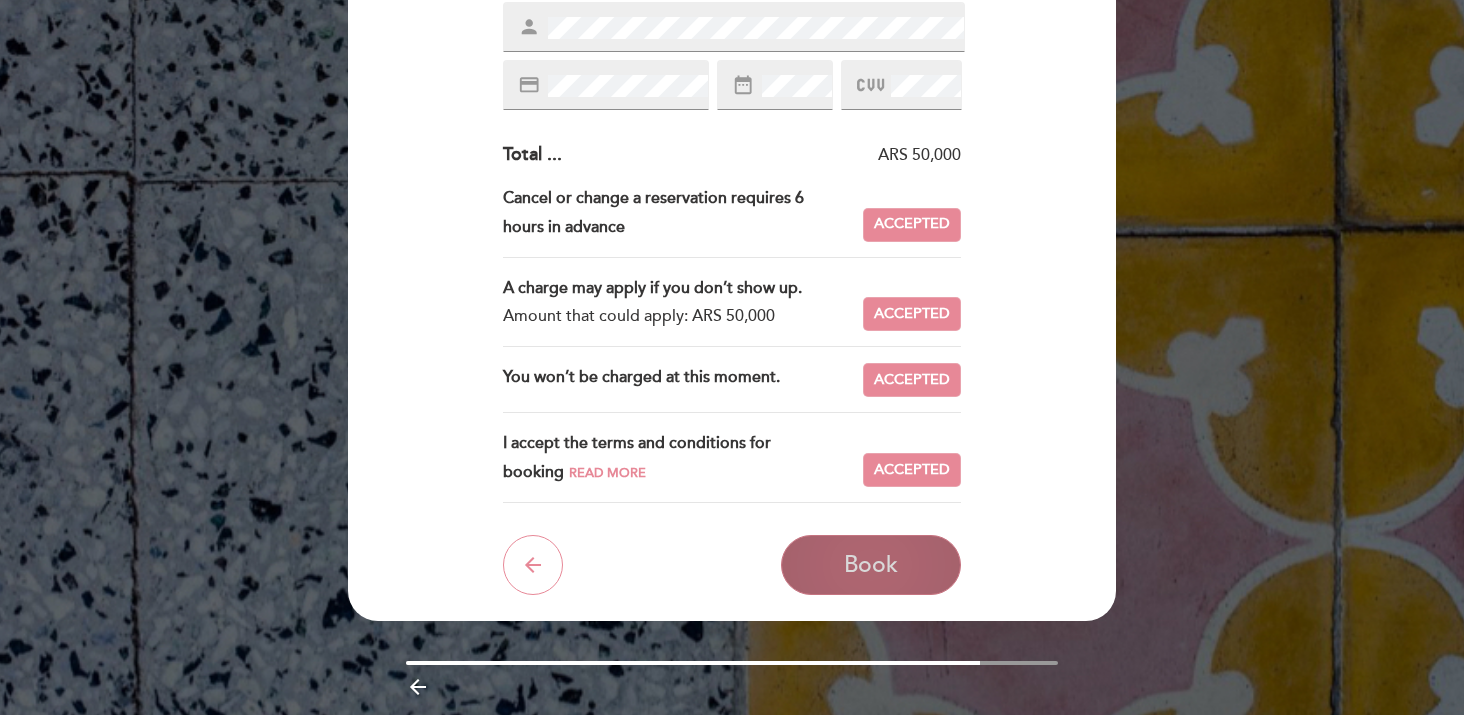 click on "Book" at bounding box center (871, 565) 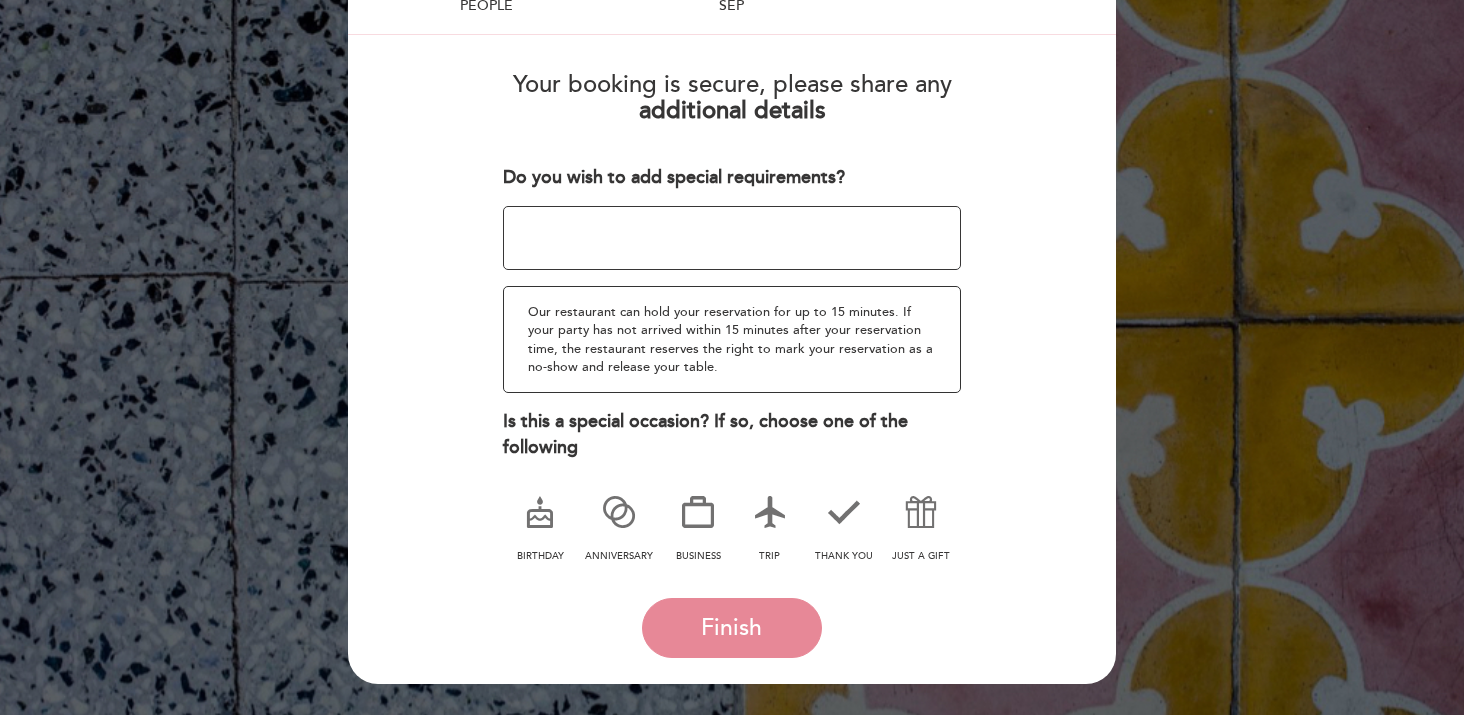 scroll, scrollTop: 176, scrollLeft: 0, axis: vertical 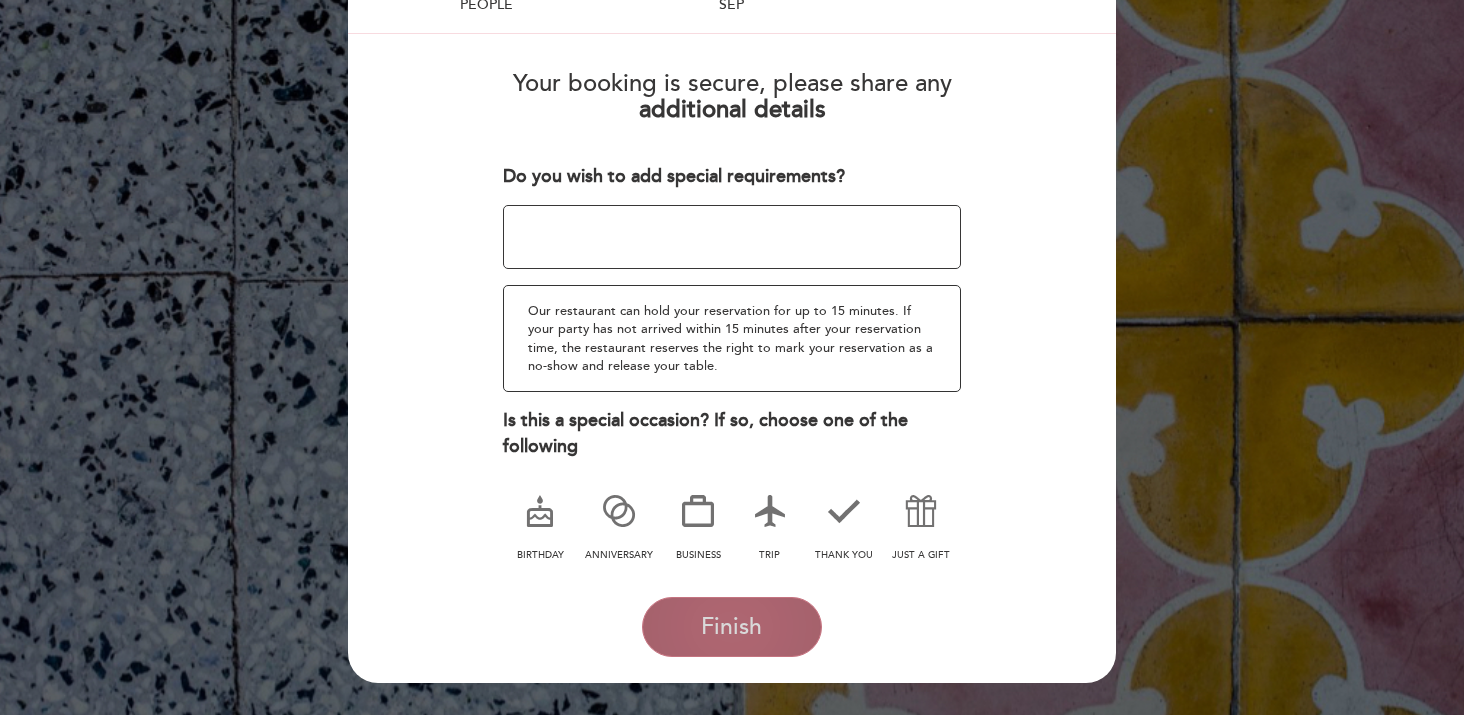 click on "Finish" at bounding box center (731, 627) 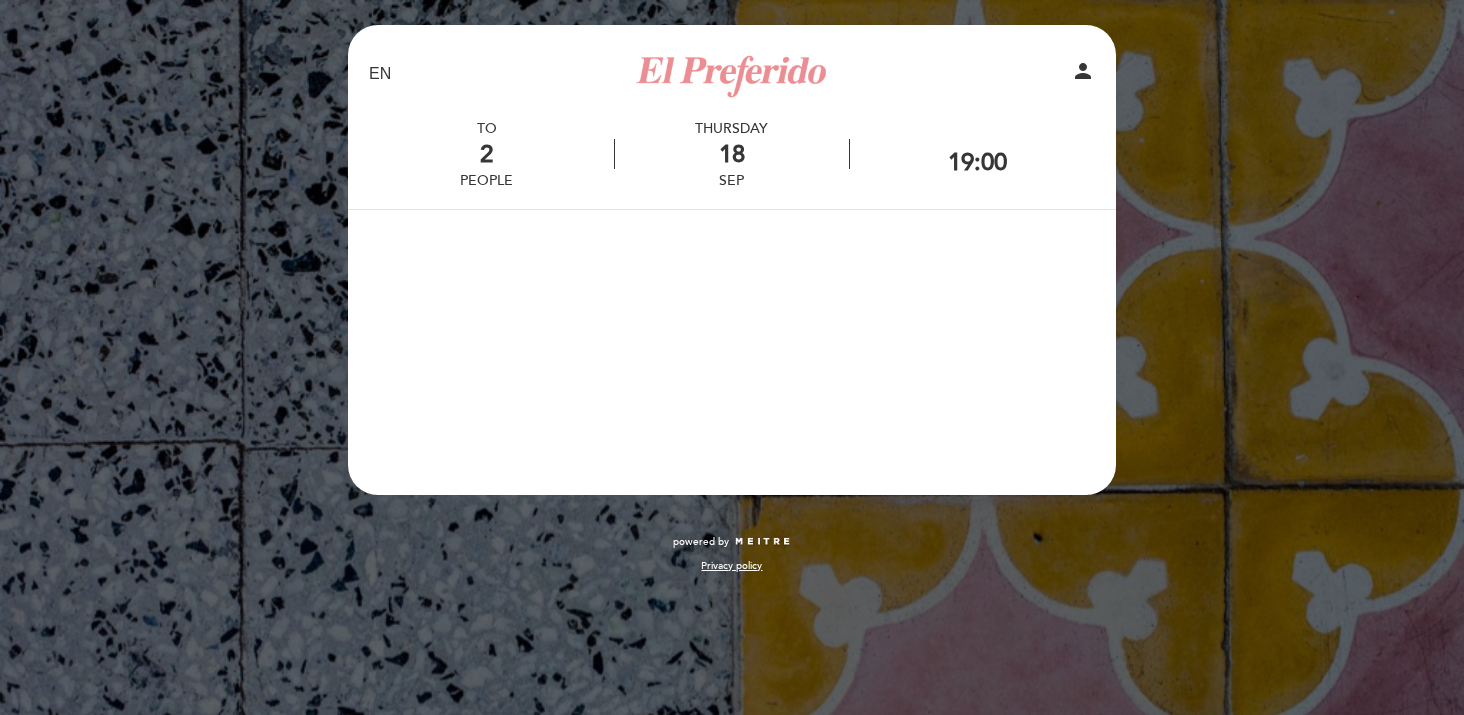 scroll, scrollTop: 0, scrollLeft: 0, axis: both 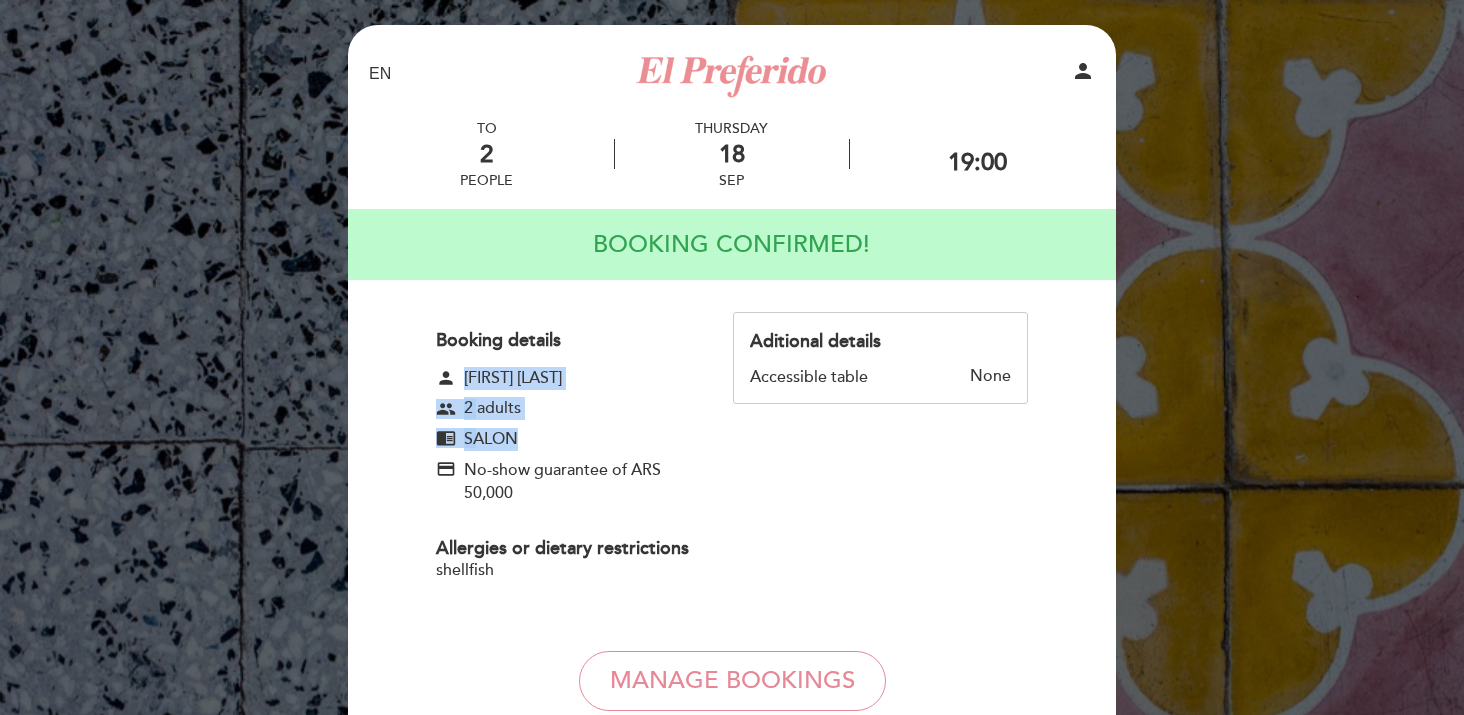 drag, startPoint x: 708, startPoint y: 441, endPoint x: 689, endPoint y: 371, distance: 72.53275 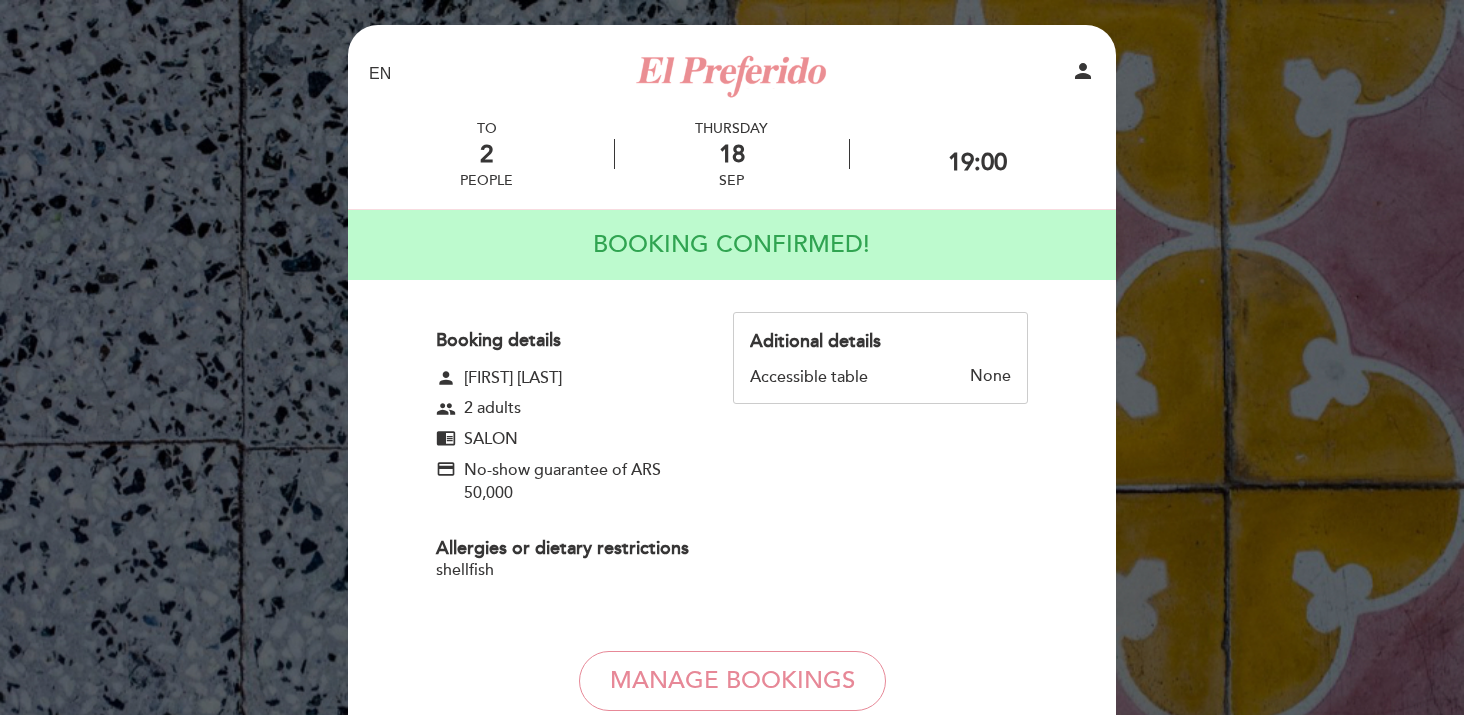 click on "person
[FIRST] [LAST]" at bounding box center [566, 378] 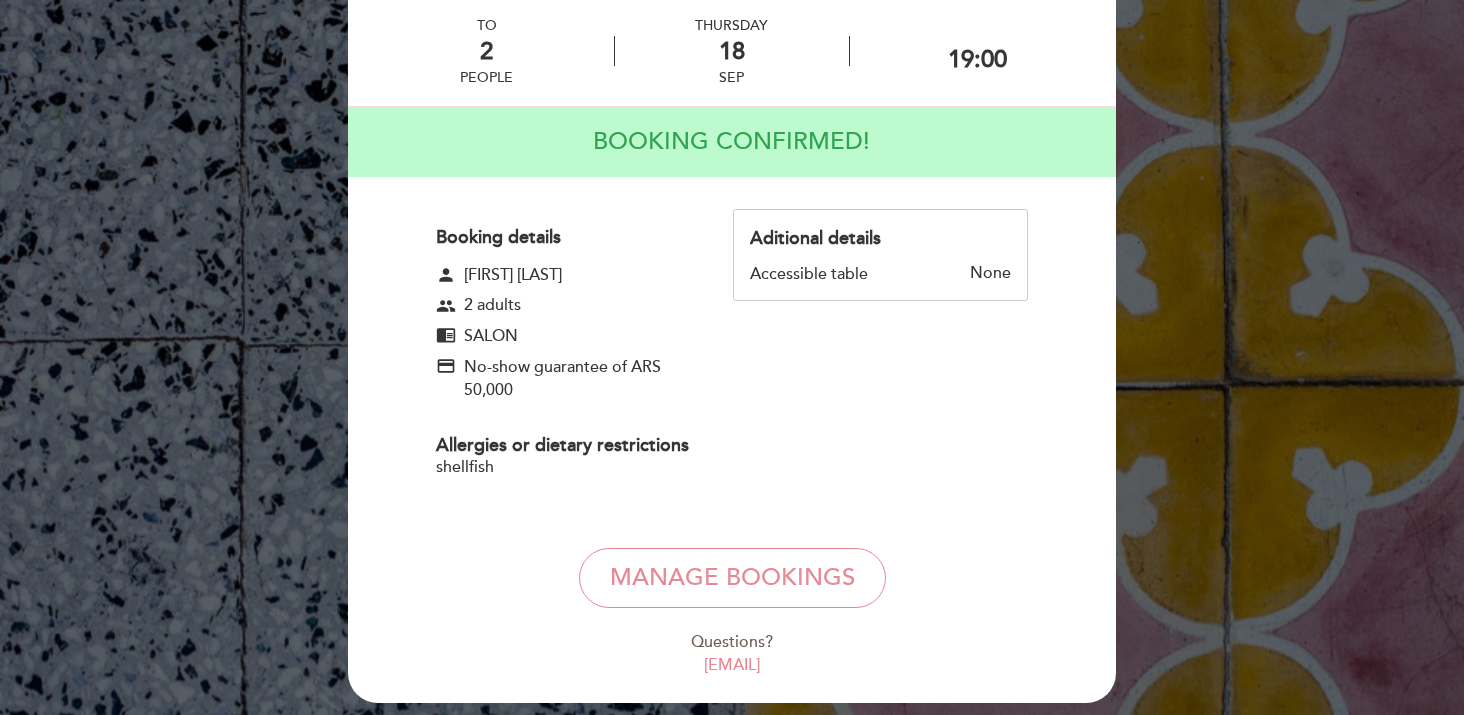 scroll, scrollTop: 159, scrollLeft: 0, axis: vertical 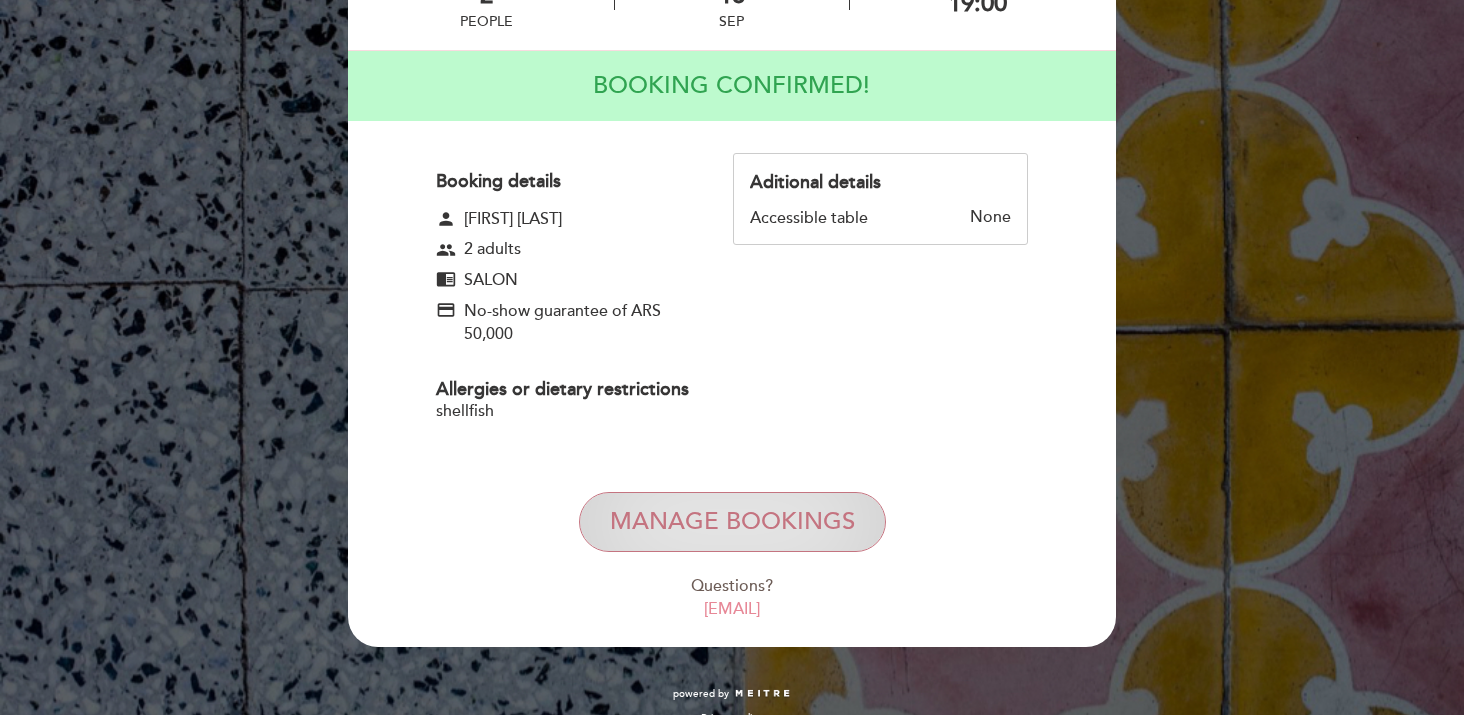 click on "Manage Bookings" at bounding box center [732, 522] 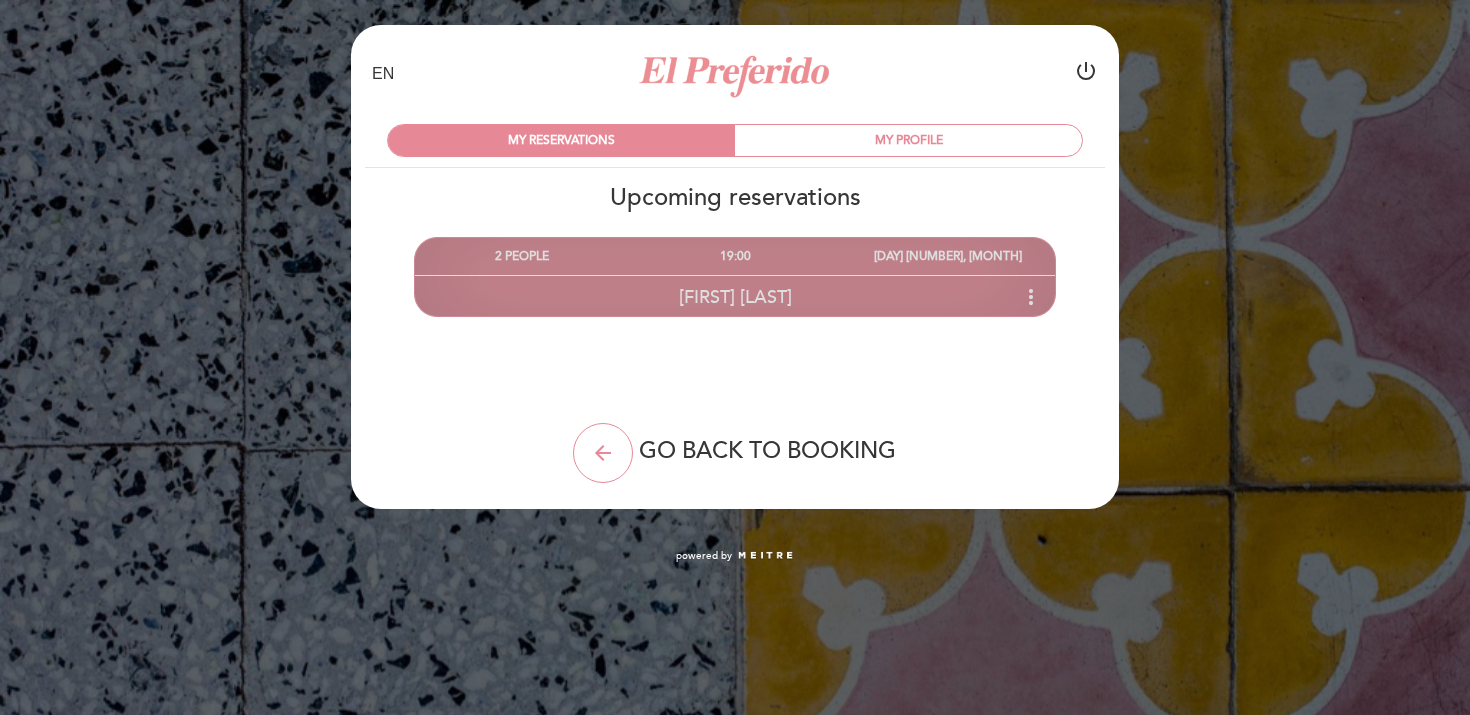 click on "more_vert" at bounding box center [1031, 297] 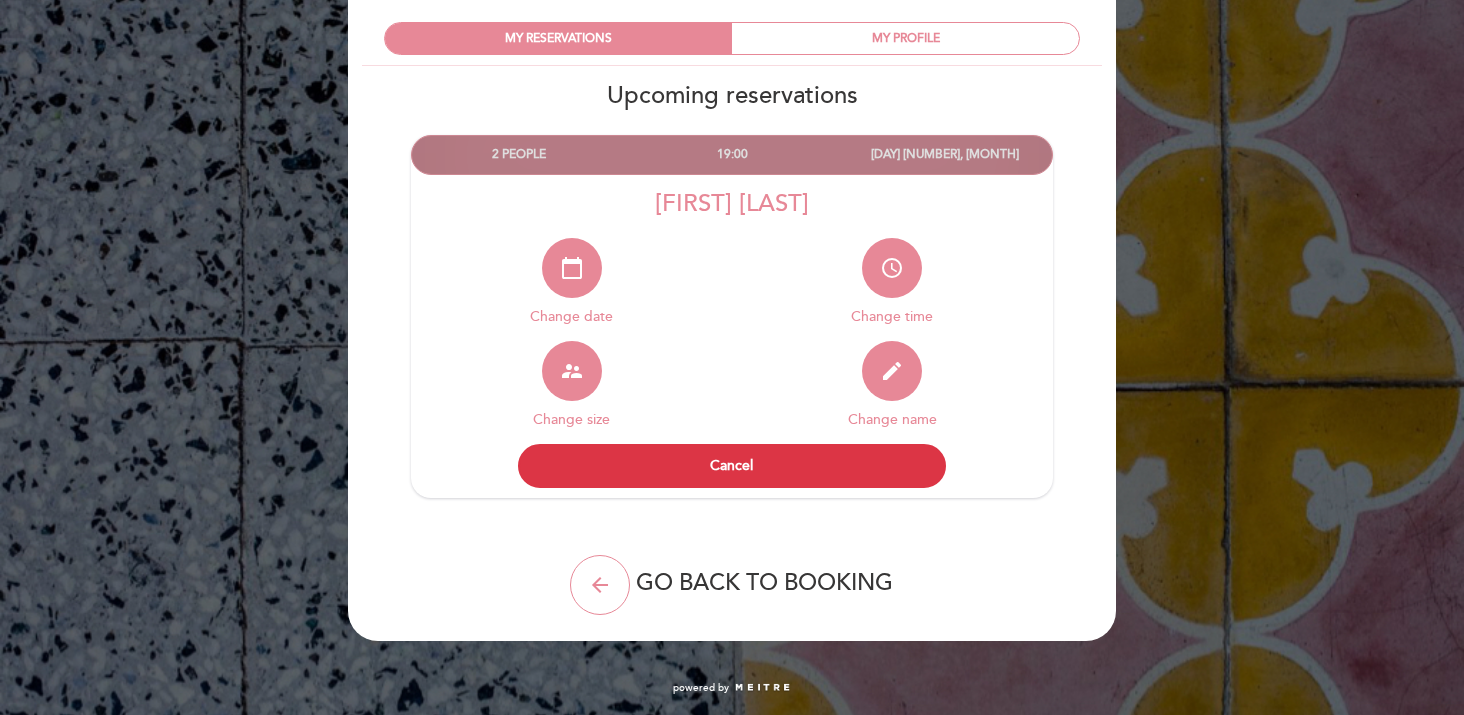 scroll, scrollTop: 0, scrollLeft: 0, axis: both 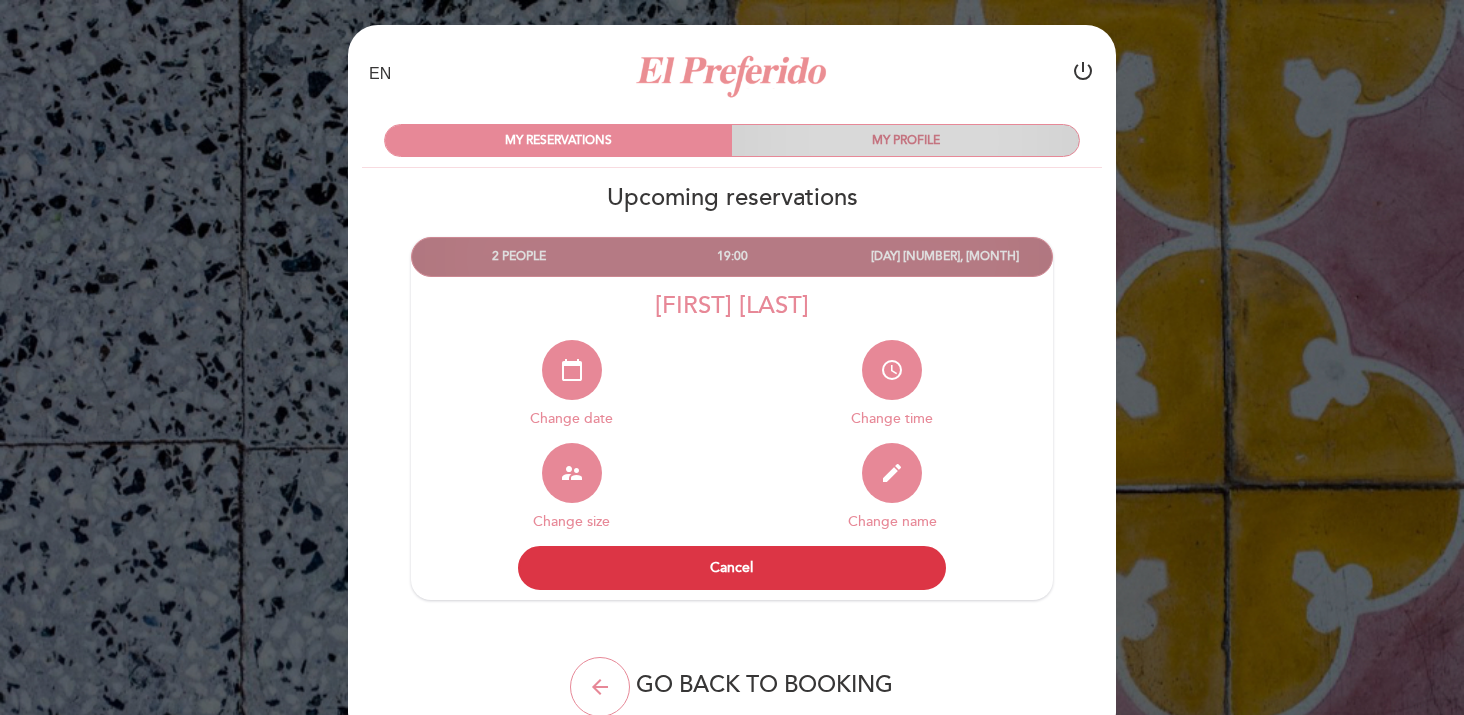 click on "MY PROFILE" at bounding box center (905, 140) 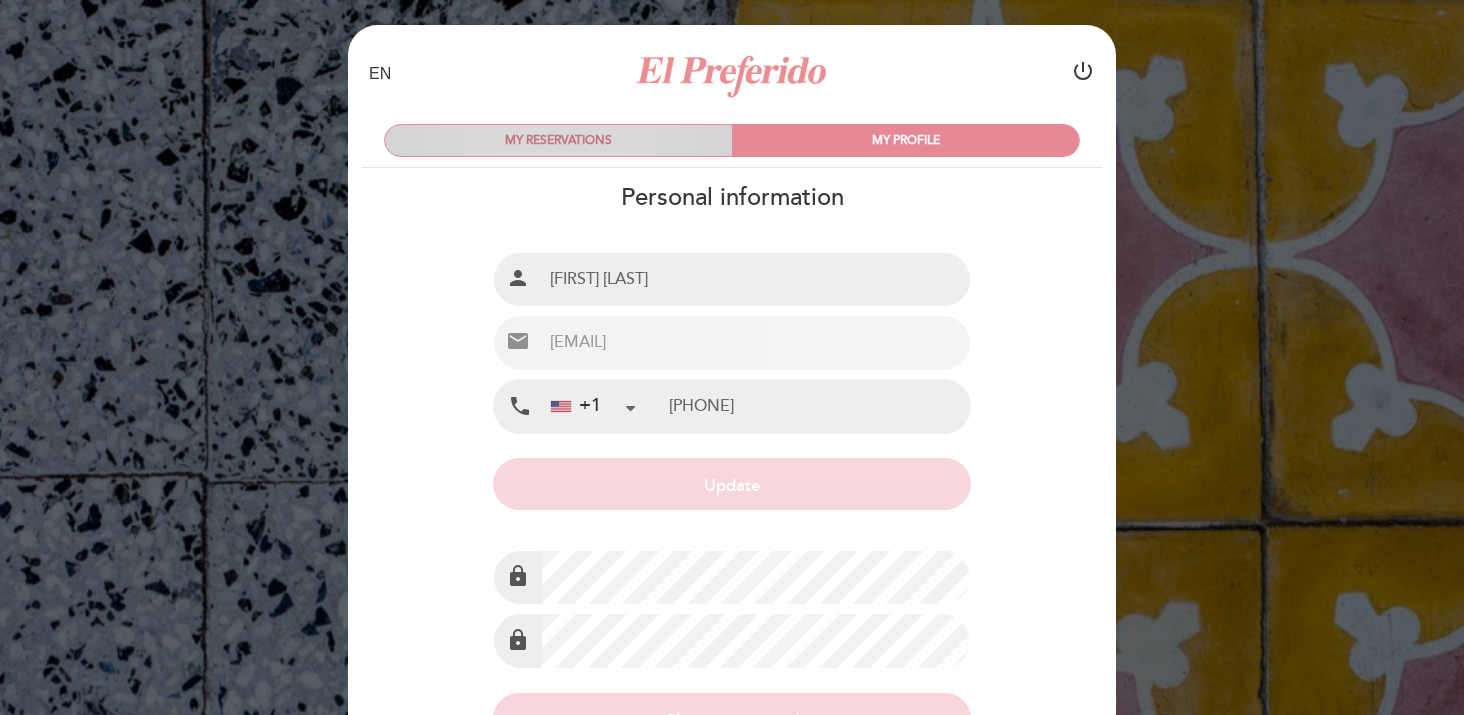 click on "MY RESERVATIONS" at bounding box center [558, 140] 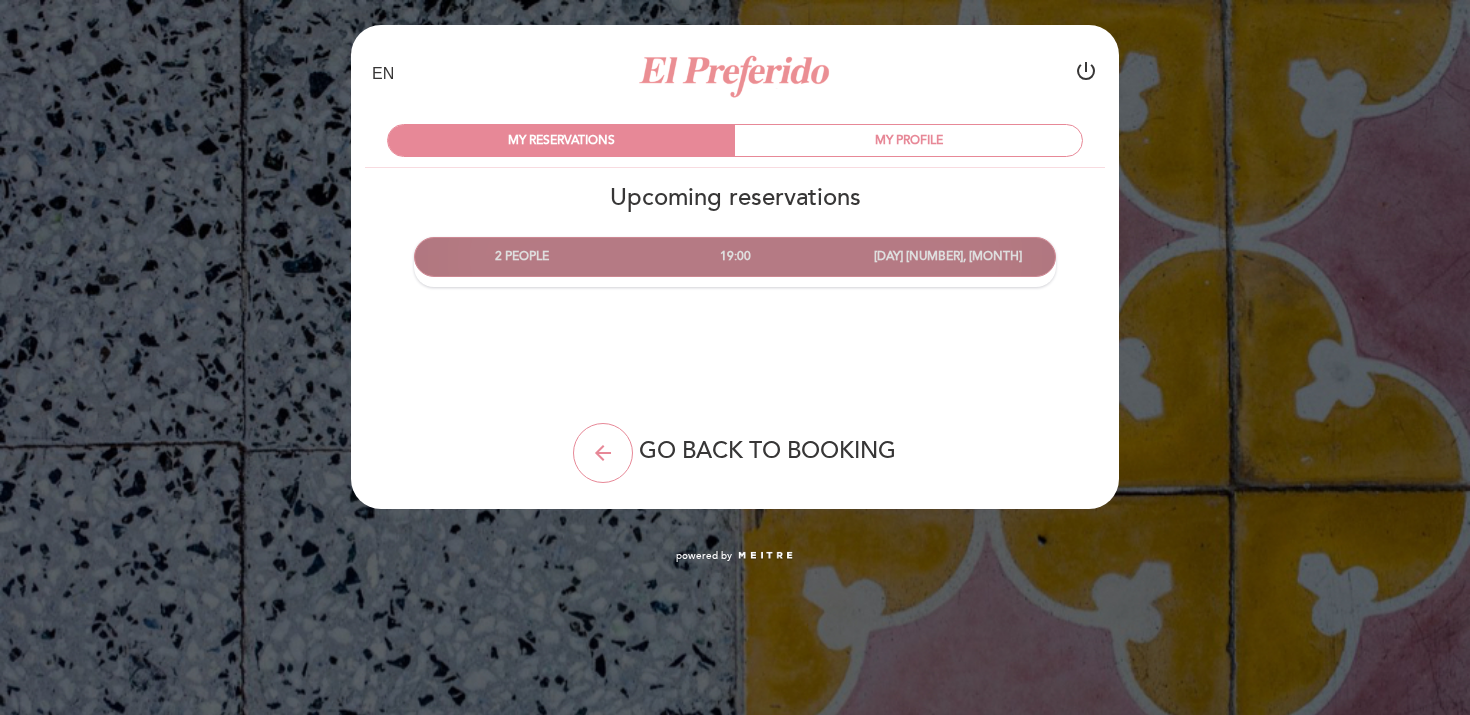 click on "2 PEOPLE" at bounding box center (521, 256) 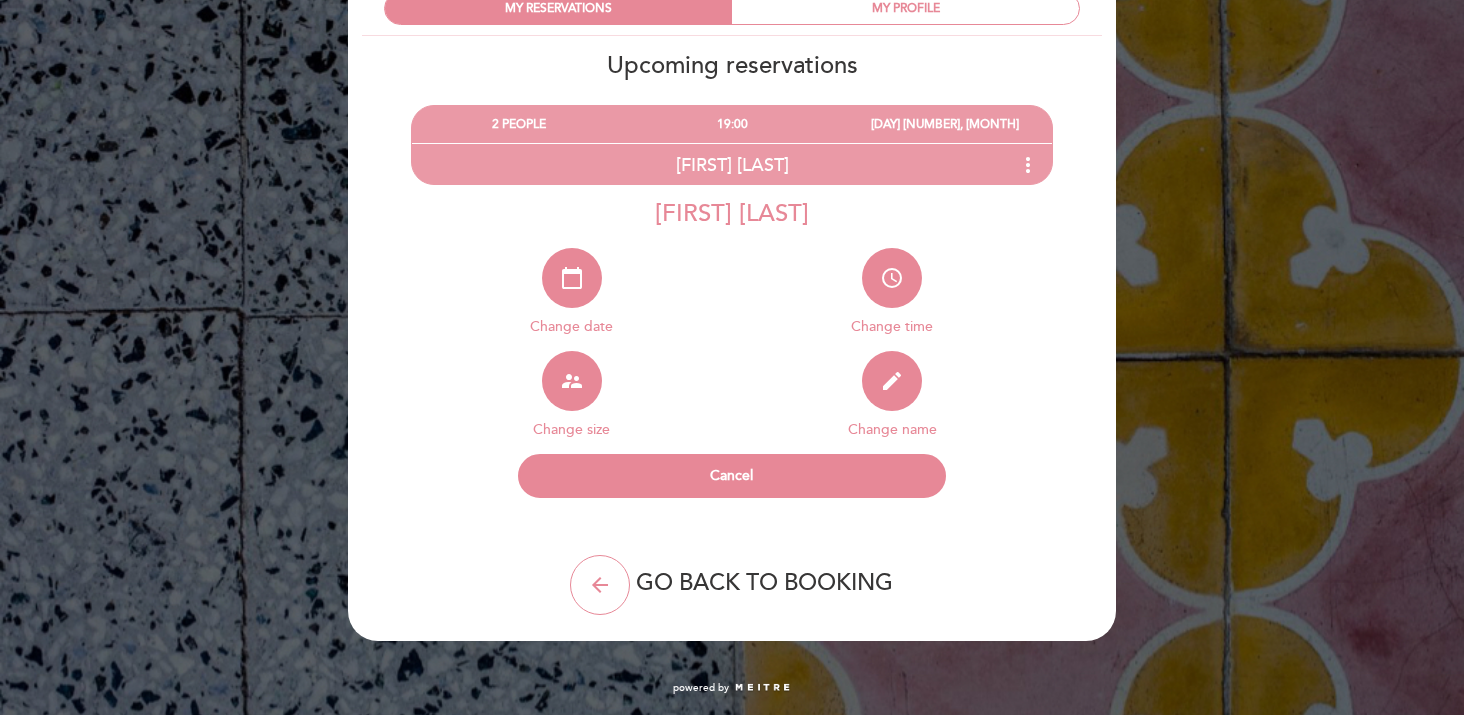 scroll, scrollTop: 131, scrollLeft: 0, axis: vertical 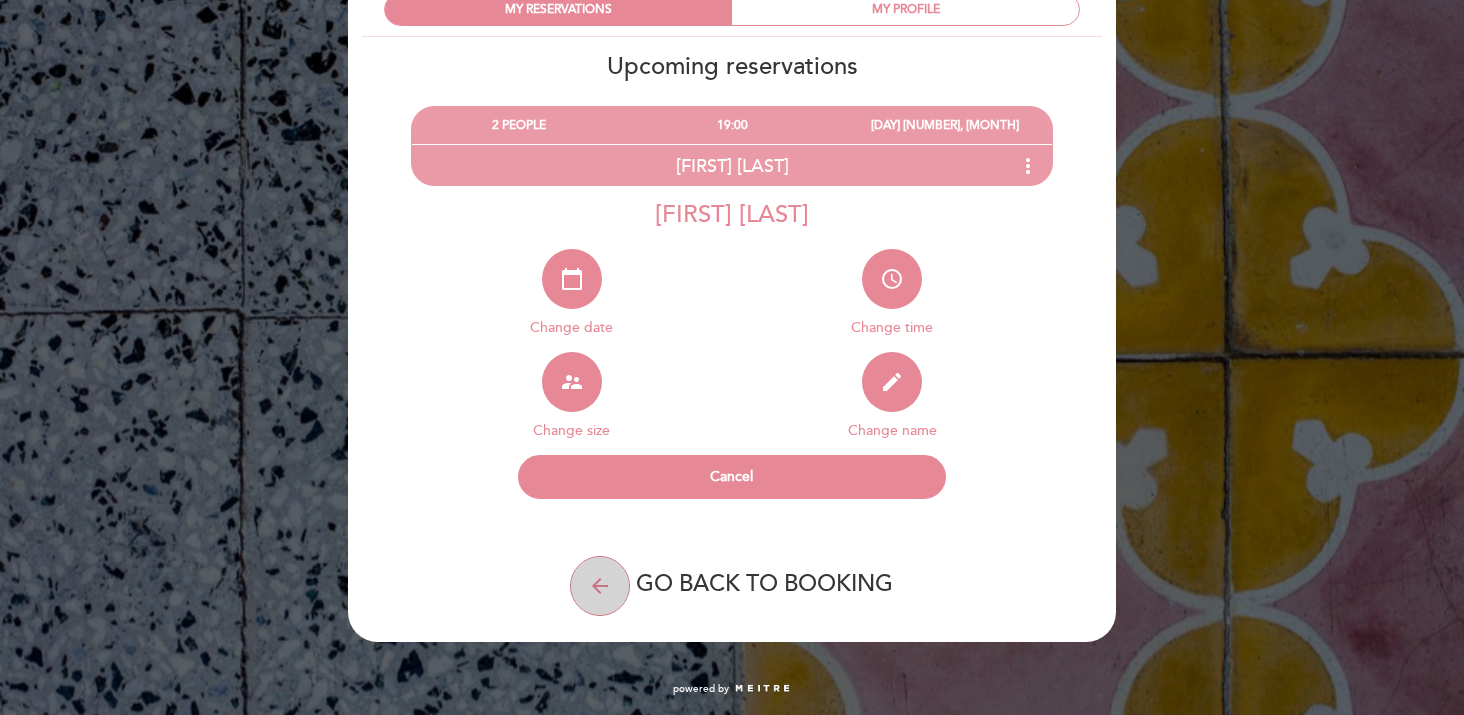 click on "arrow_back" at bounding box center [600, 586] 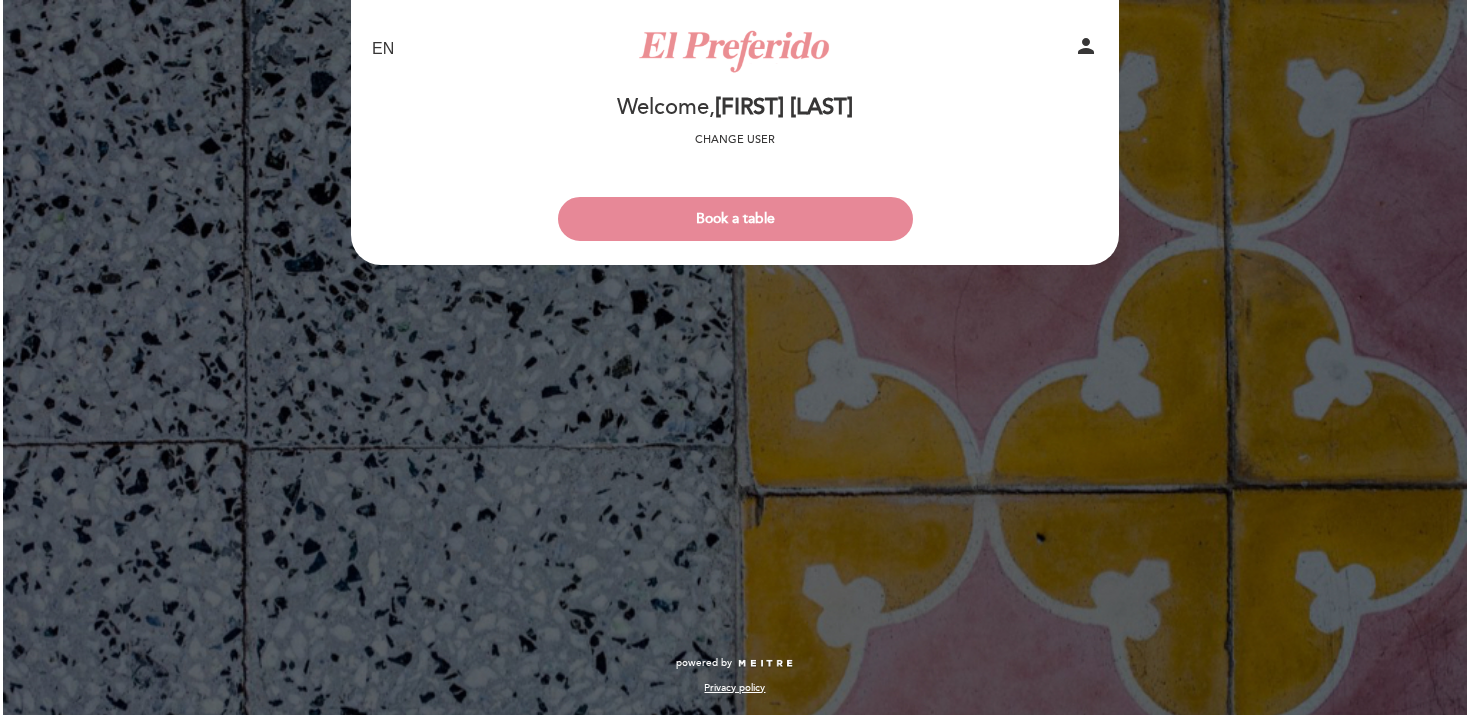 scroll, scrollTop: 0, scrollLeft: 0, axis: both 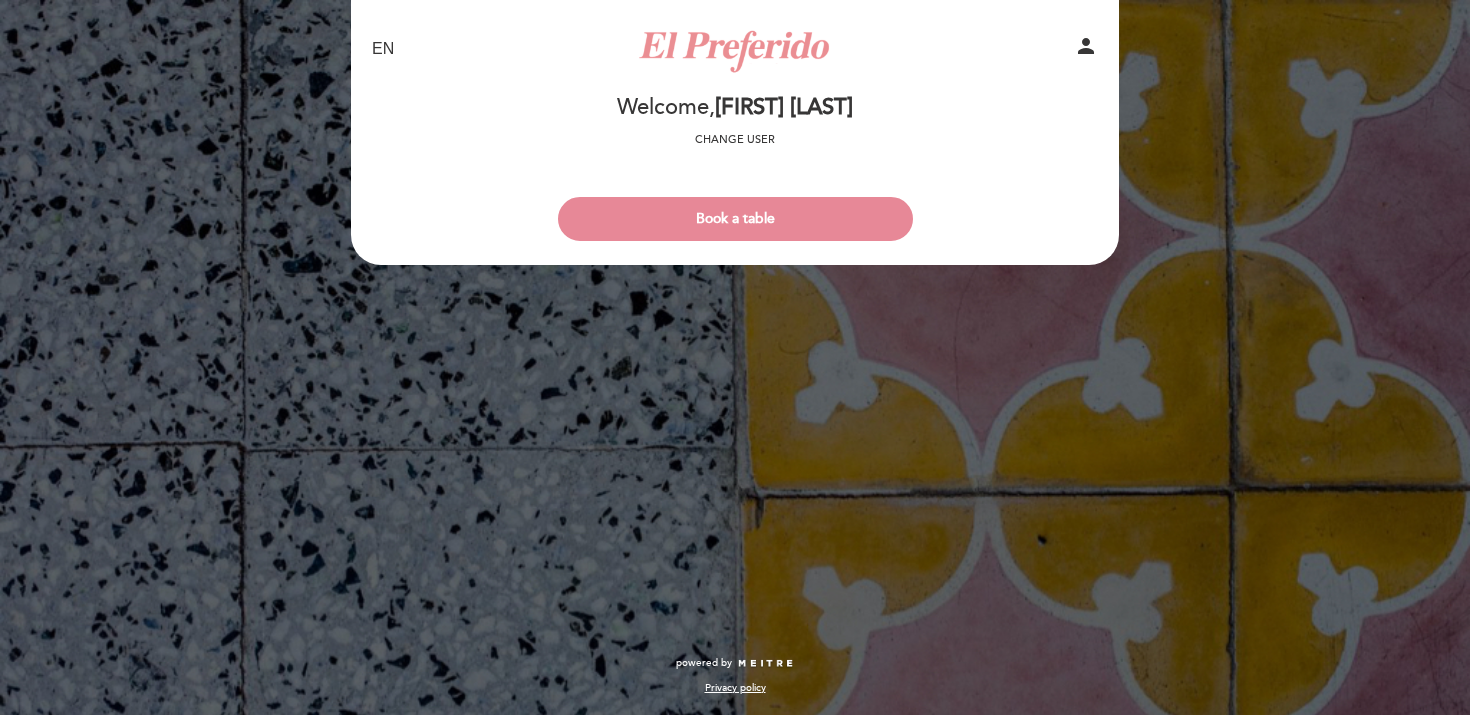 click on "EN
ES
PT
El Preferido
Select the number of  diners
1 2 3" at bounding box center [735, 357] 